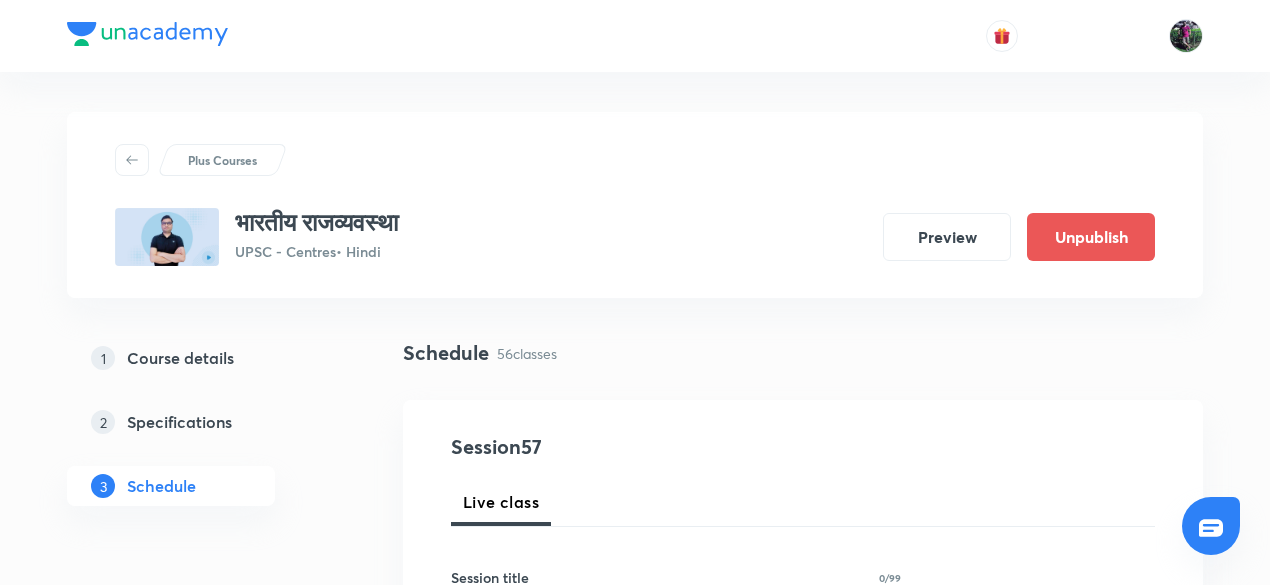 scroll, scrollTop: 8741, scrollLeft: 0, axis: vertical 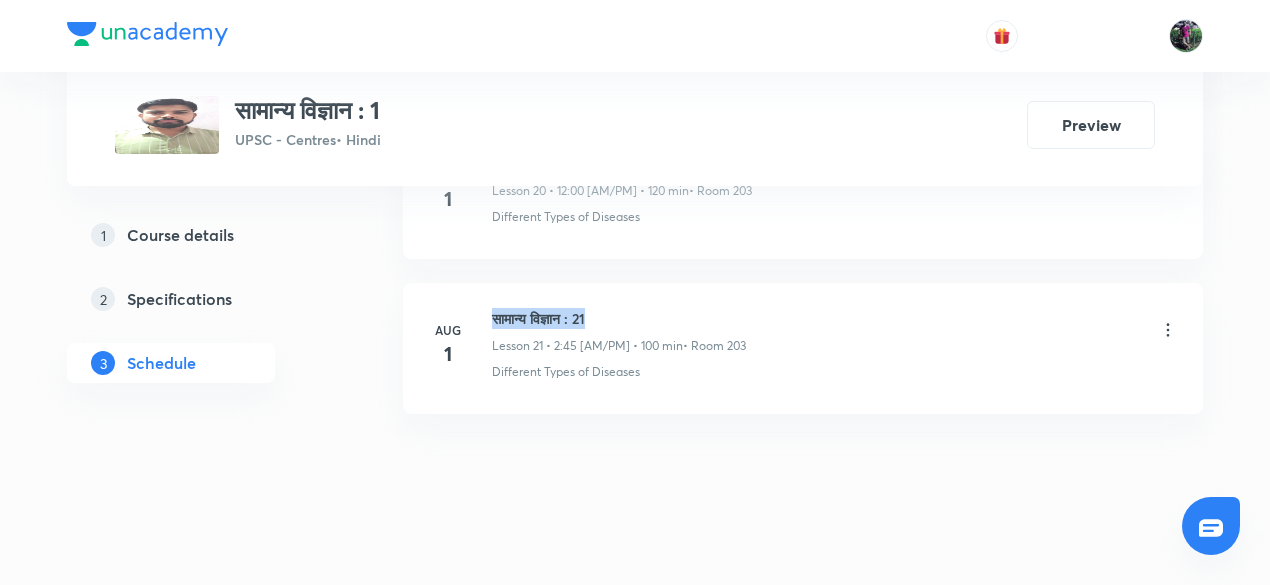 drag, startPoint x: 493, startPoint y: 295, endPoint x: 646, endPoint y: 299, distance: 153.05228 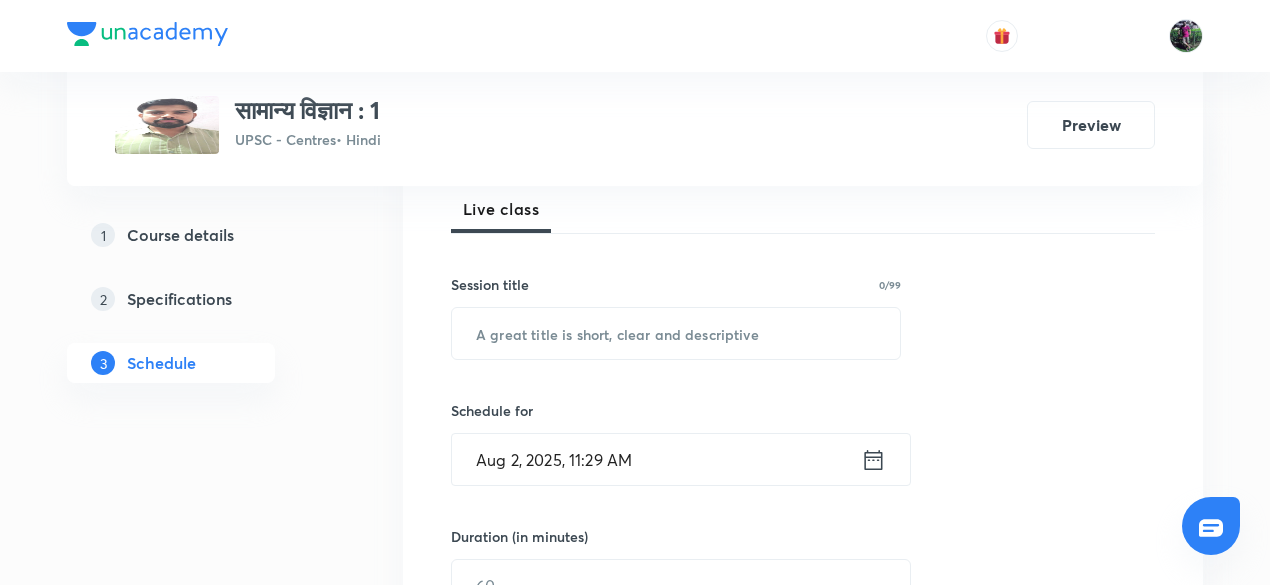scroll, scrollTop: 326, scrollLeft: 0, axis: vertical 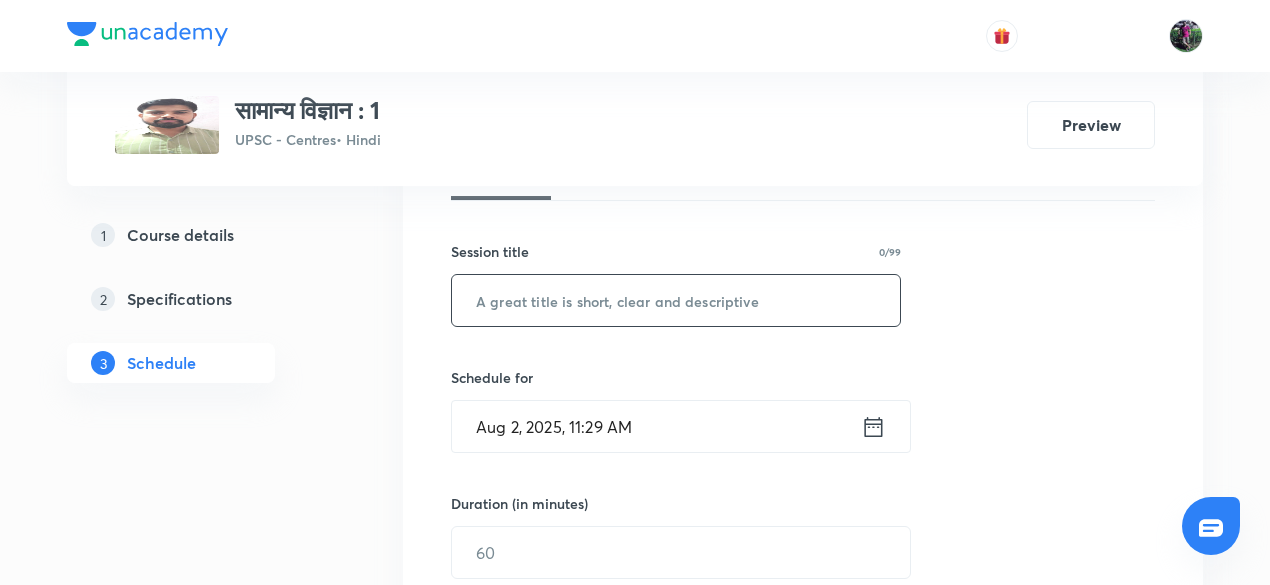 click at bounding box center (676, 300) 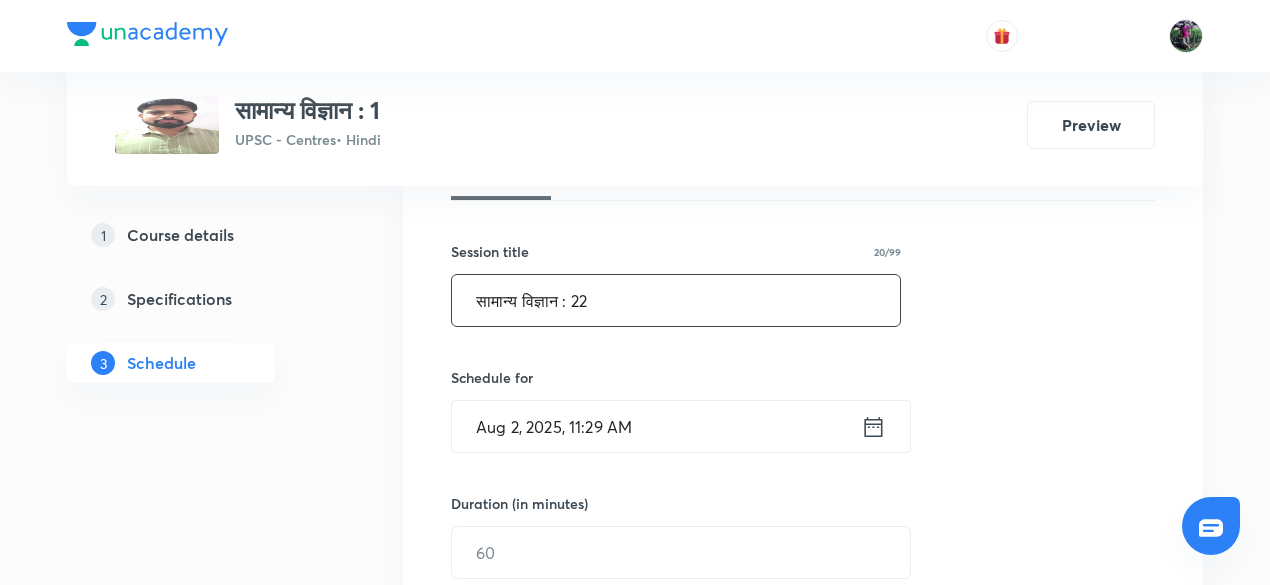 type on "सामान्य विज्ञान : 22" 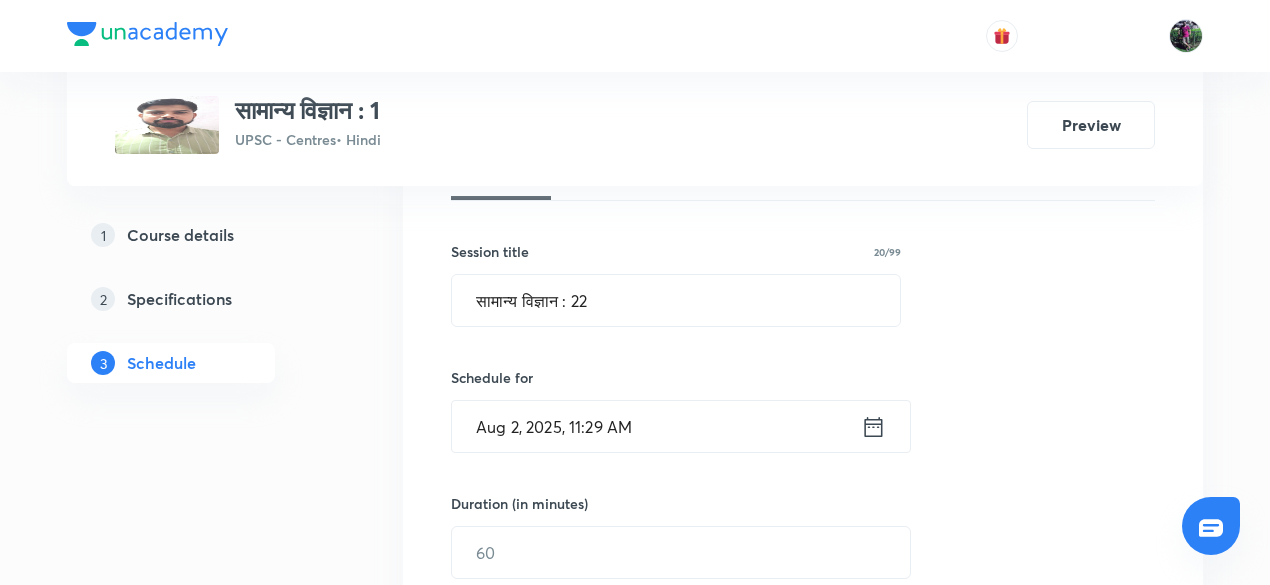 click on "Aug 2, 2025, 11:29 AM" at bounding box center (656, 426) 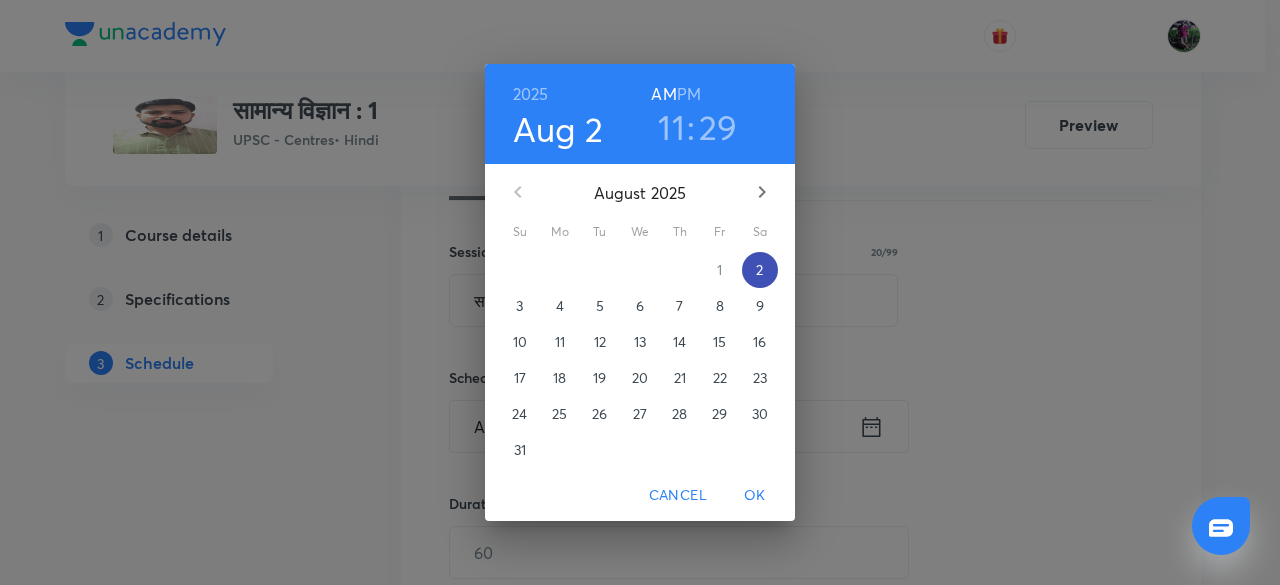 click on "2" at bounding box center [759, 270] 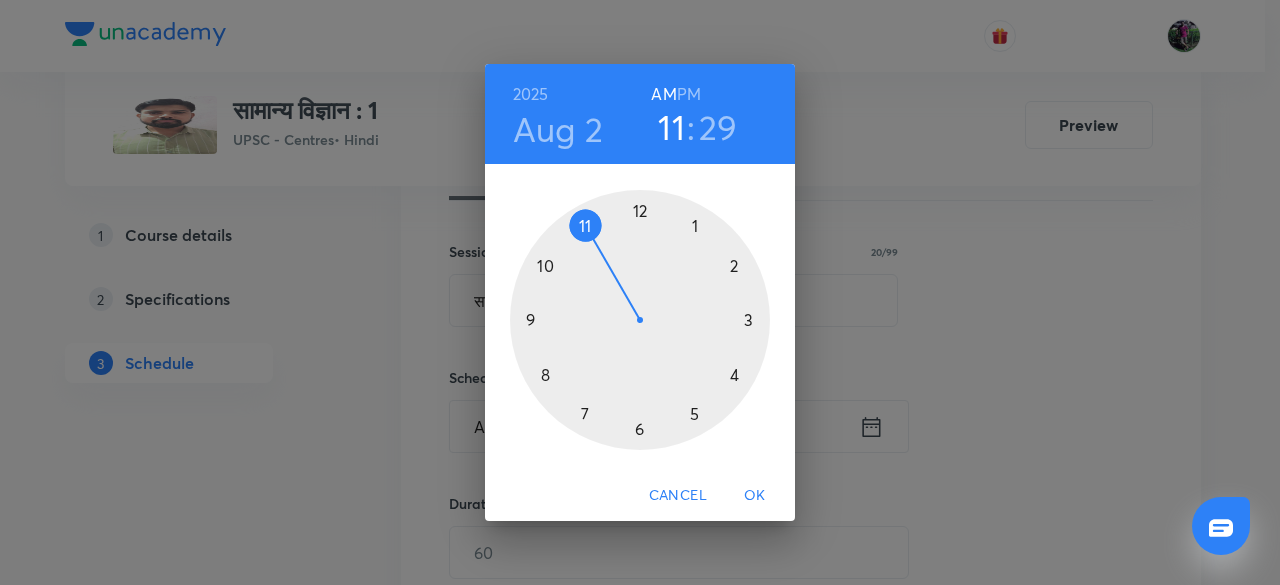 click at bounding box center (640, 320) 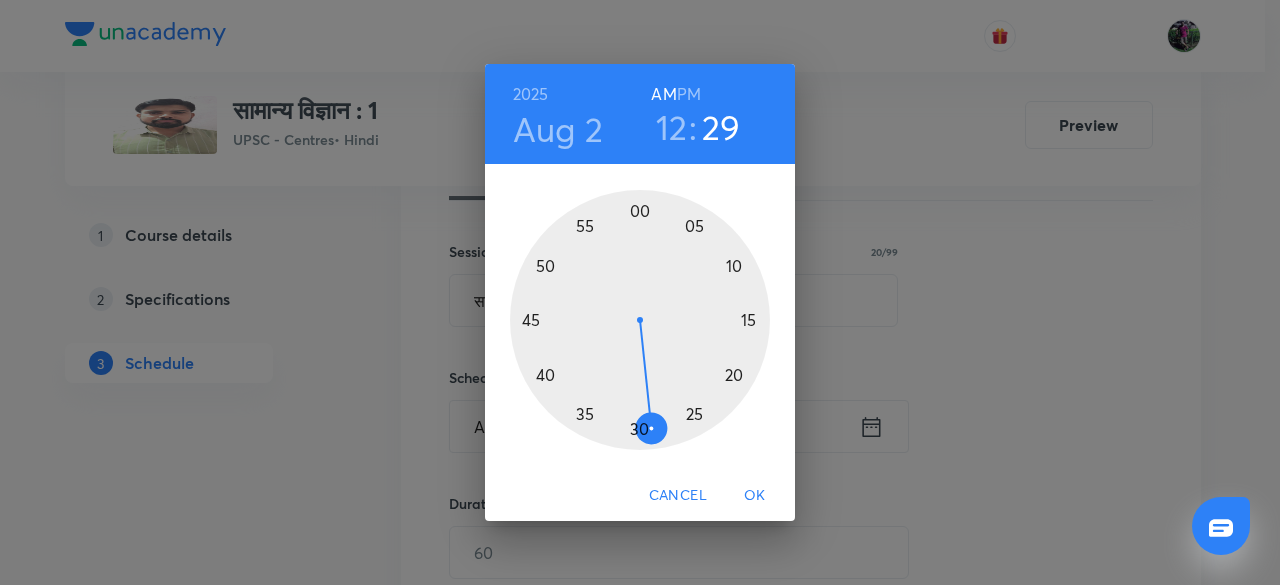 click on "PM" at bounding box center [689, 94] 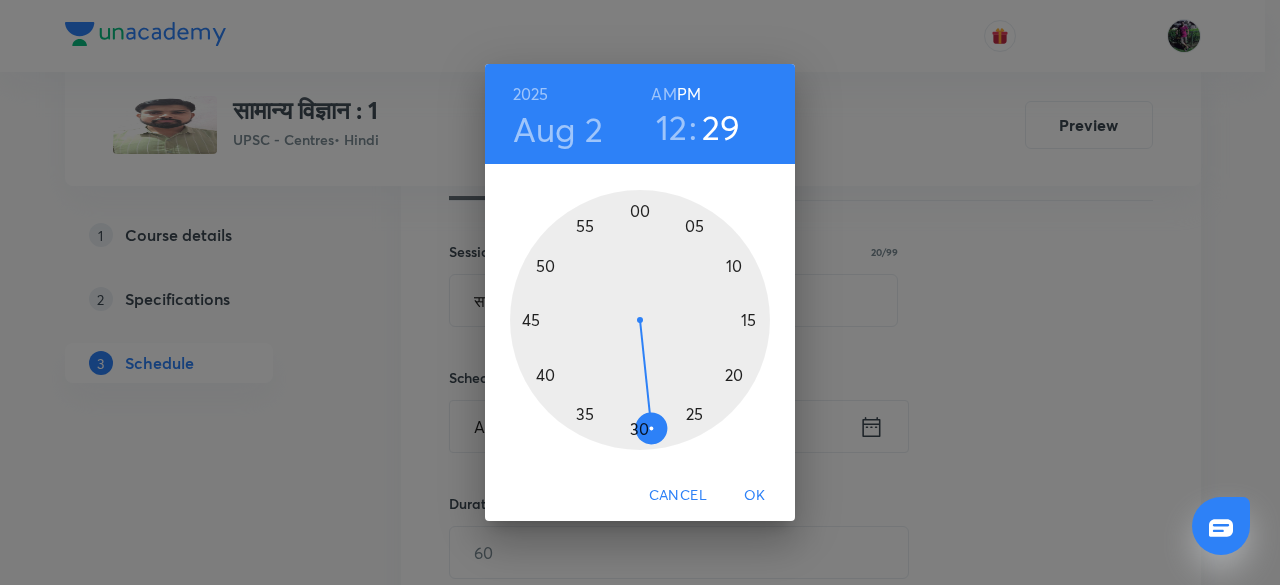click at bounding box center (640, 320) 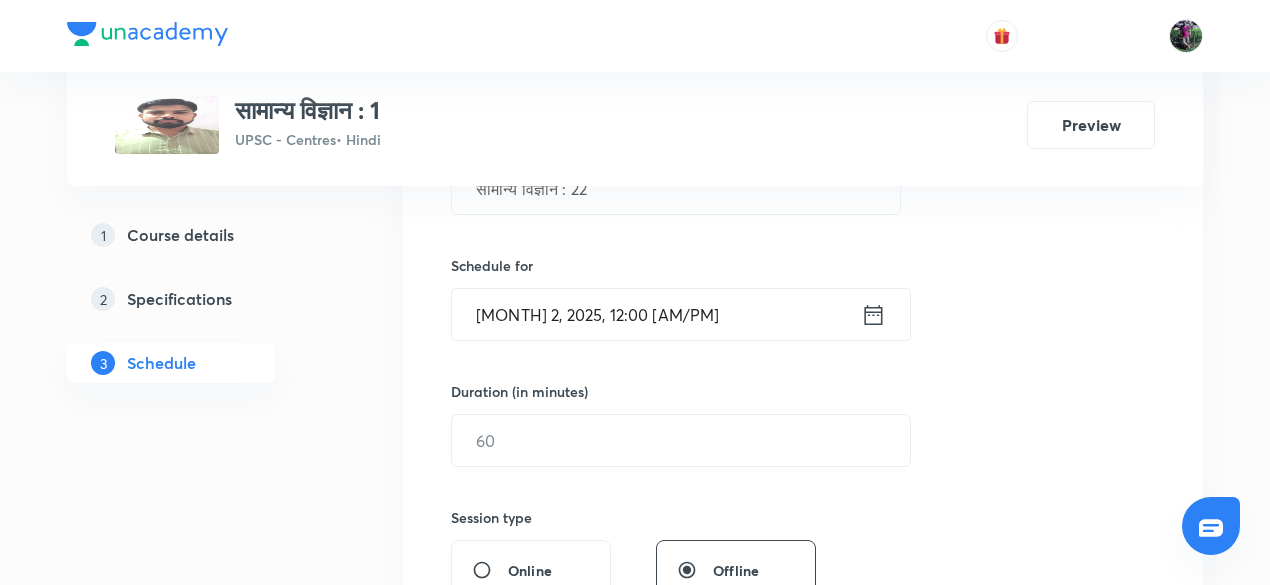 scroll, scrollTop: 485, scrollLeft: 0, axis: vertical 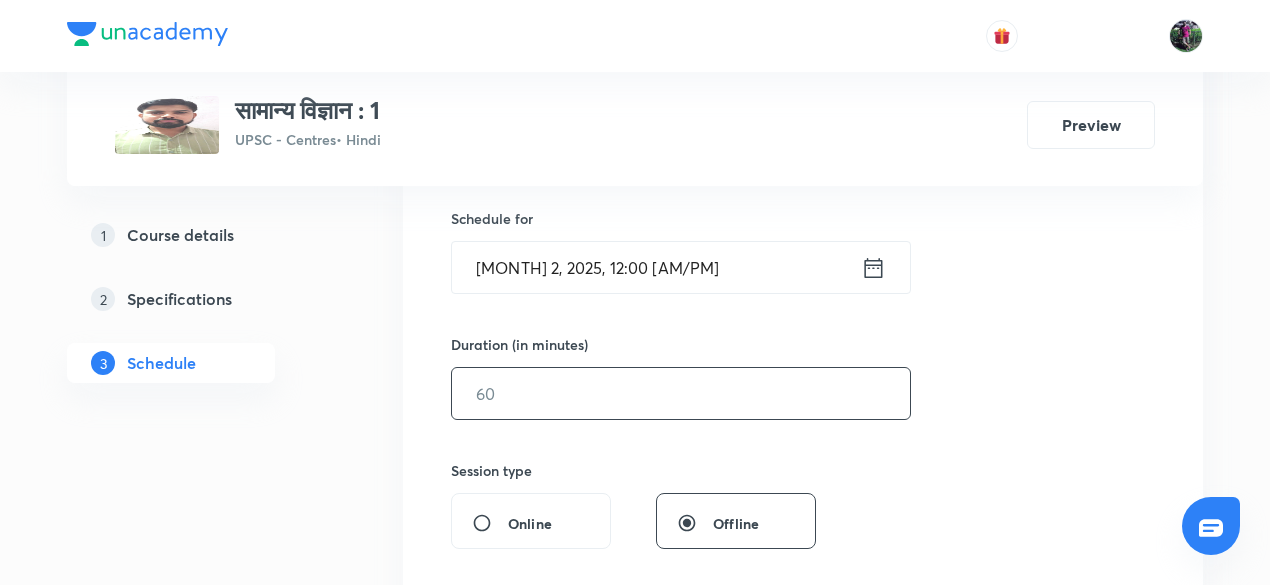 click at bounding box center [681, 393] 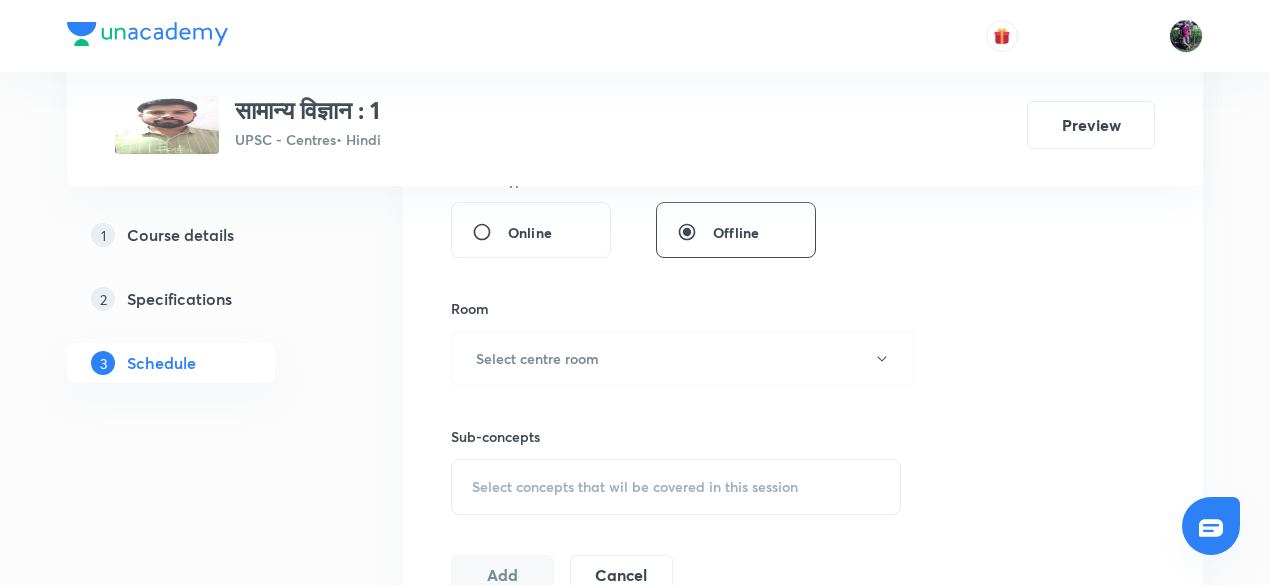 scroll, scrollTop: 842, scrollLeft: 0, axis: vertical 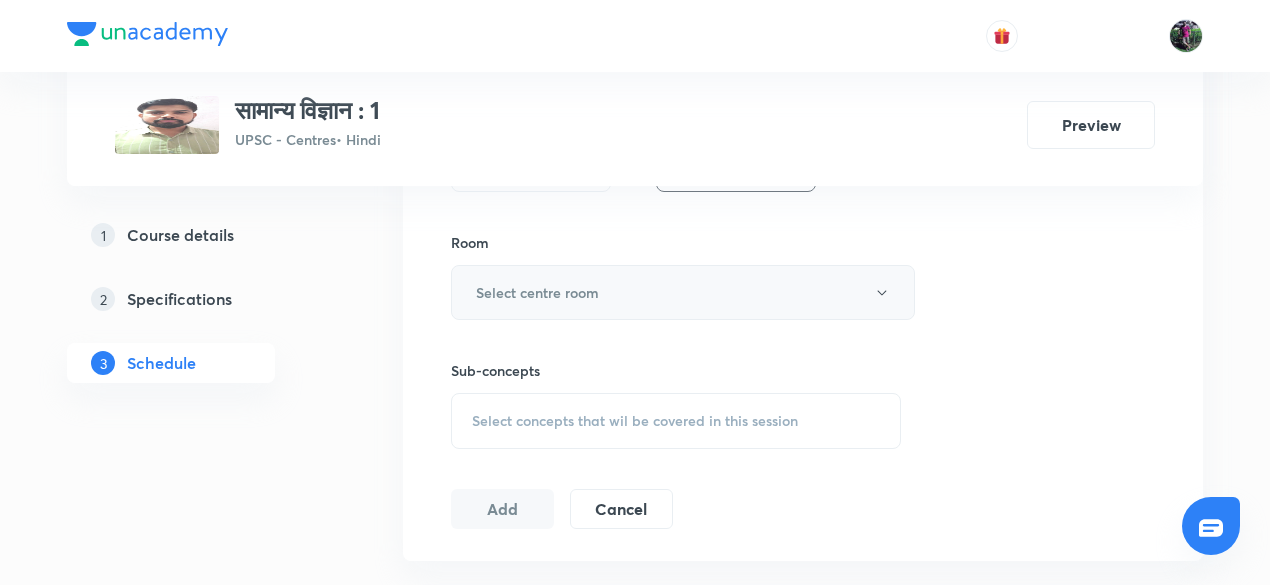 type on "120" 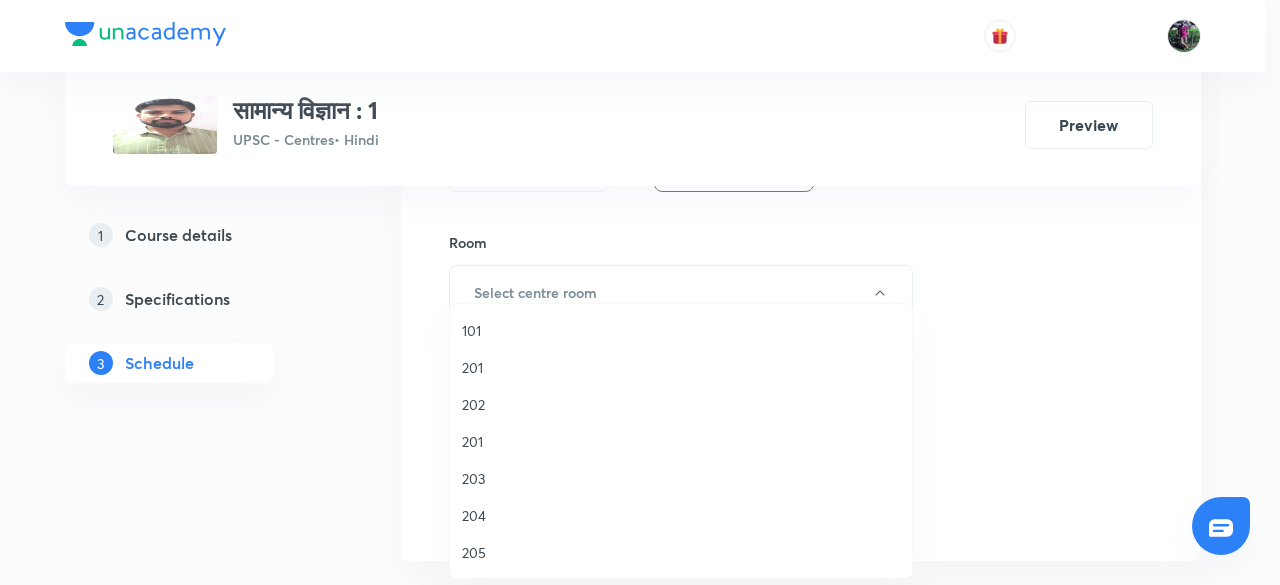 click on "203" at bounding box center (681, 478) 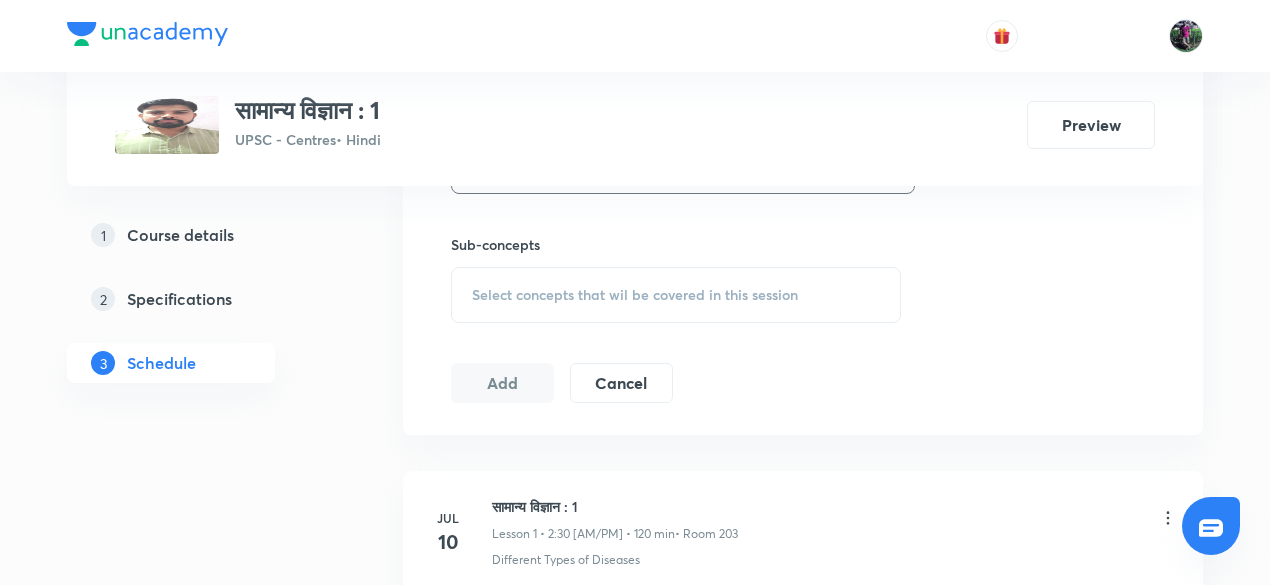 scroll, scrollTop: 970, scrollLeft: 0, axis: vertical 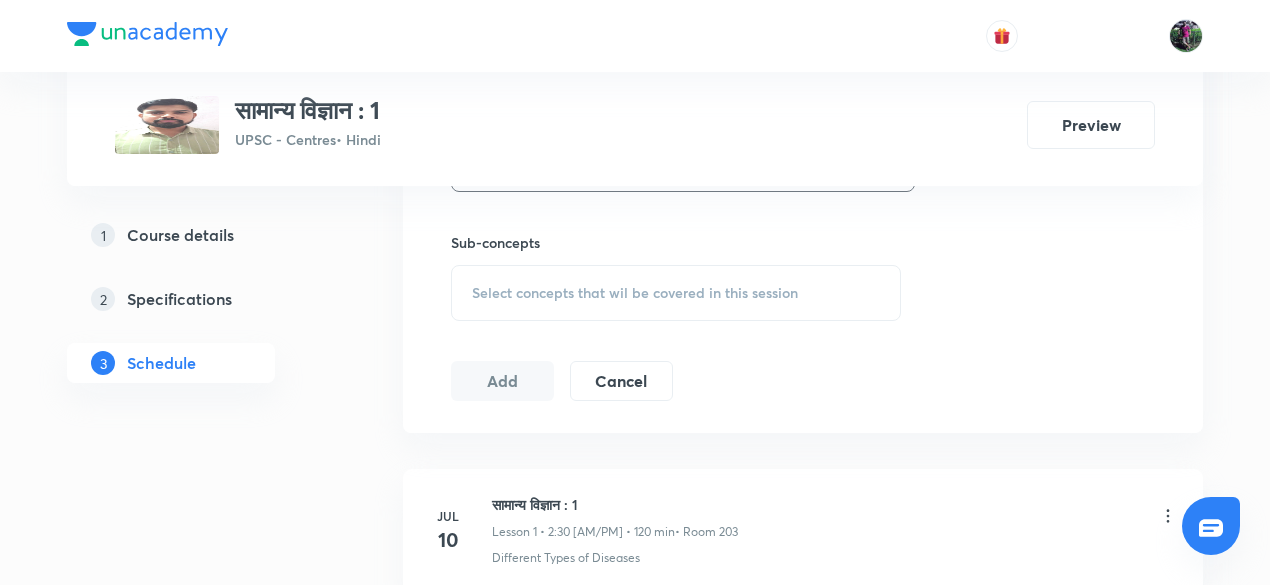click on "Select concepts that wil be covered in this session" at bounding box center [676, 293] 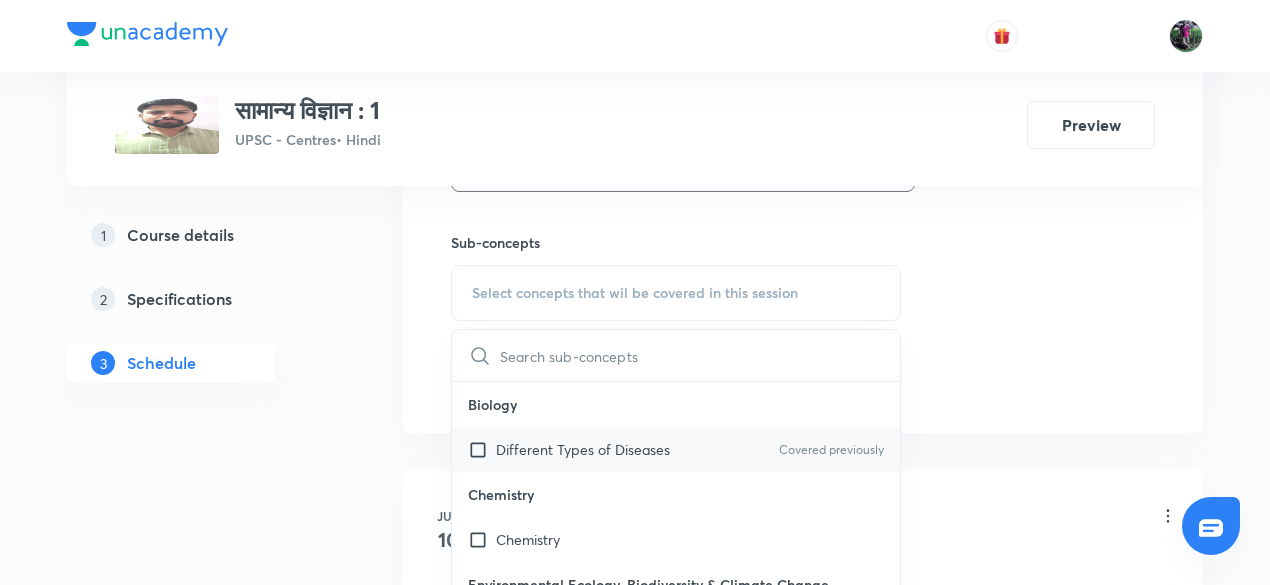 click on "Different Types of Diseases Covered previously" at bounding box center [676, 449] 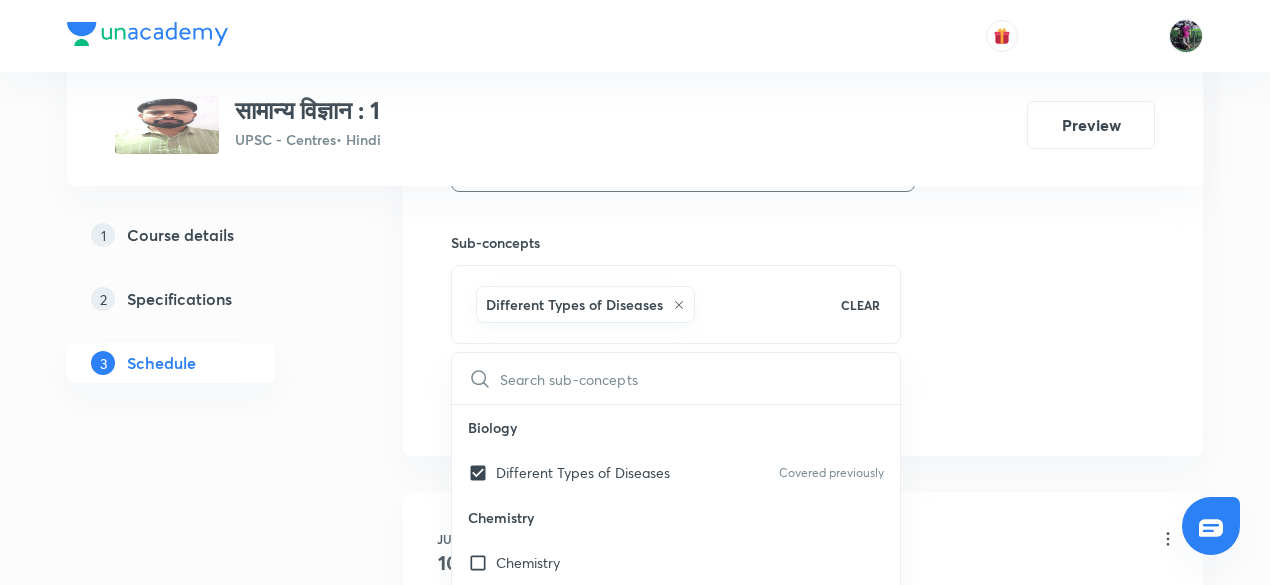 click on "Session  22 Live class Session title 20/99 सामान्य विज्ञान : 22 ​ Schedule for Aug 2, 2025, 12:00 PM ​ Duration (in minutes) 120 ​   Session type Online Offline Room 203 Sub-concepts Different Types of Diseases CLEAR ​ Biology Different Types of Diseases Covered previously Chemistry Chemistry Environmental Ecology, Biodiversity & Climate Change Environmental Ecology, Biodiversity & Climate Change Environmental Science Environmental Science Life Sciences Life Sciences Physics Physics Add Cancel" at bounding box center [803, -57] 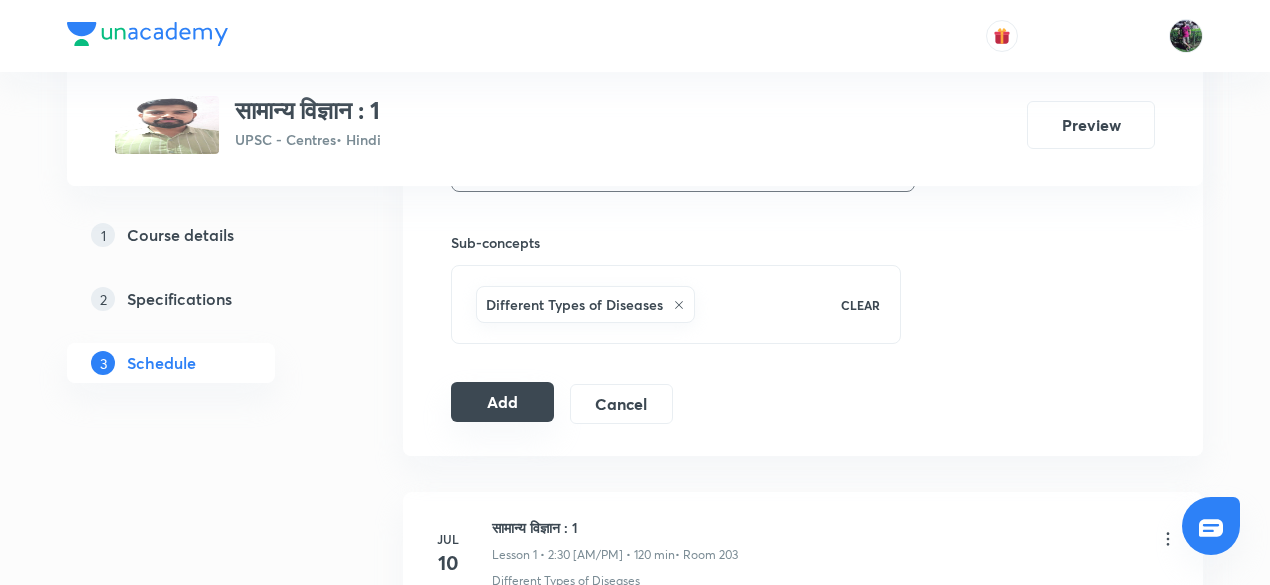 click on "Add" at bounding box center [502, 402] 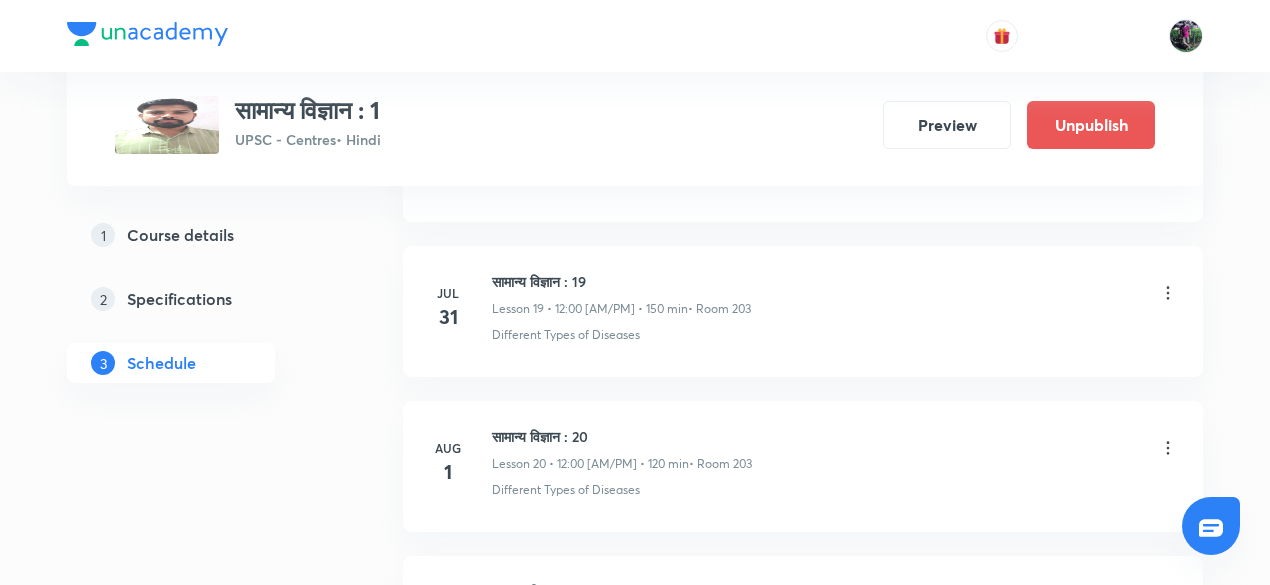 scroll, scrollTop: 3494, scrollLeft: 0, axis: vertical 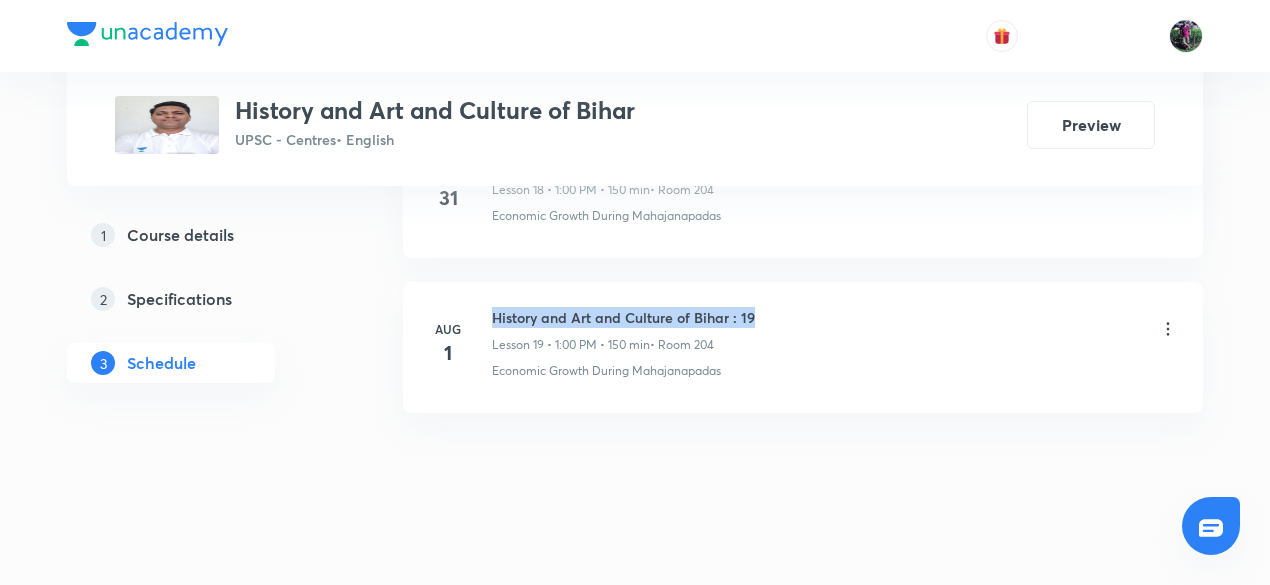 drag, startPoint x: 492, startPoint y: 295, endPoint x: 790, endPoint y: 303, distance: 298.10736 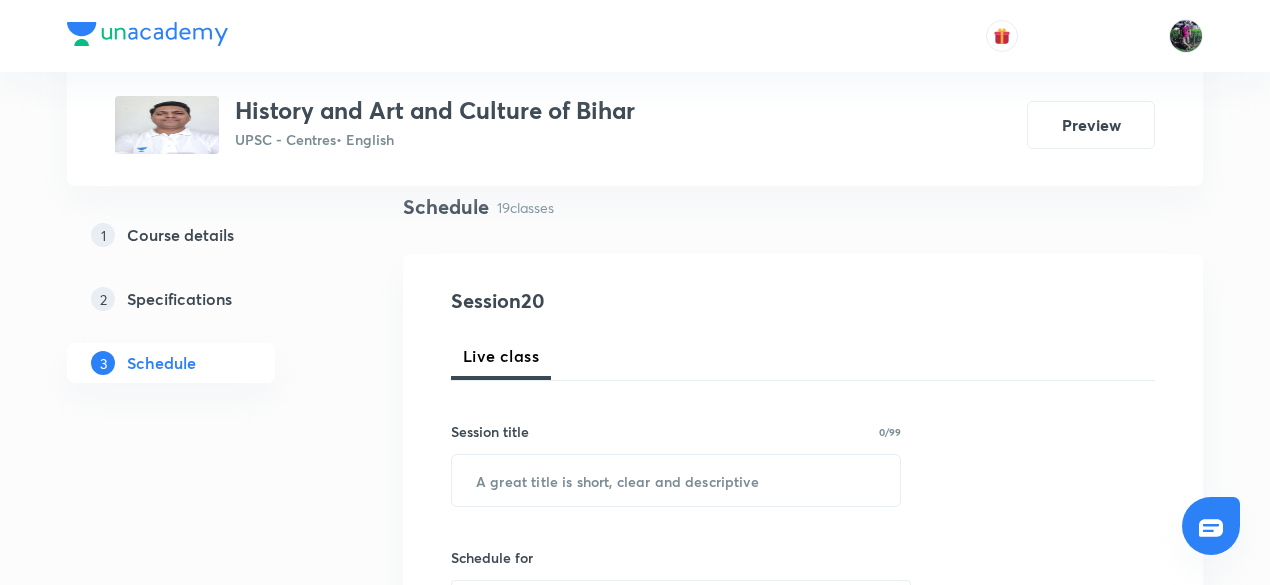 scroll, scrollTop: 147, scrollLeft: 0, axis: vertical 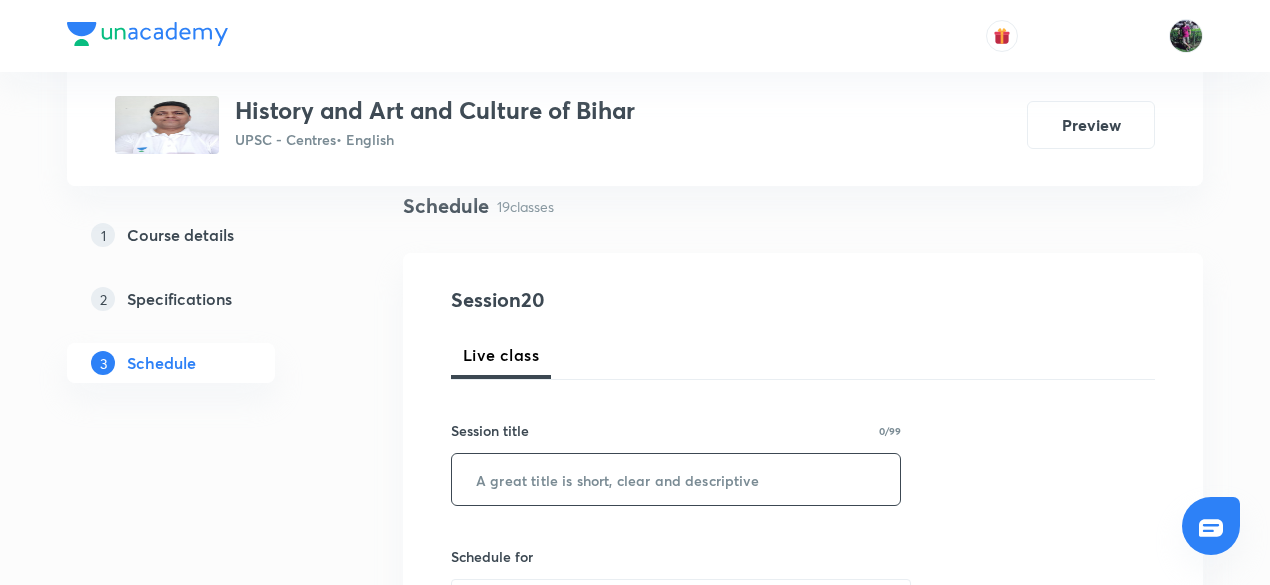 click at bounding box center [676, 479] 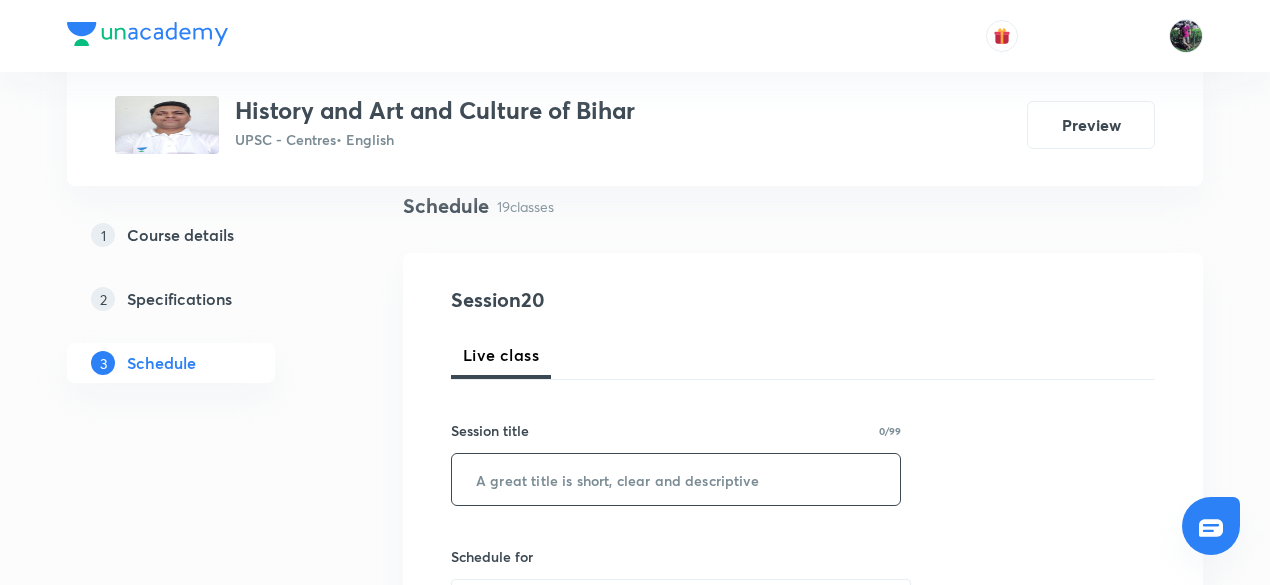 paste on "History and Art and Culture of Bihar : 19" 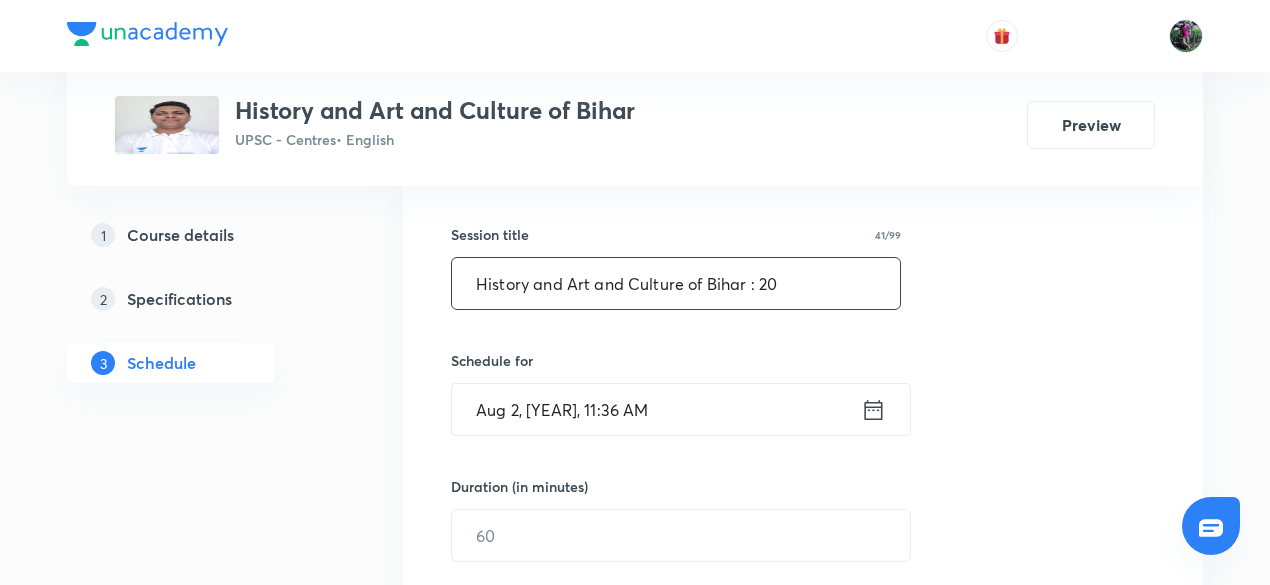 scroll, scrollTop: 344, scrollLeft: 0, axis: vertical 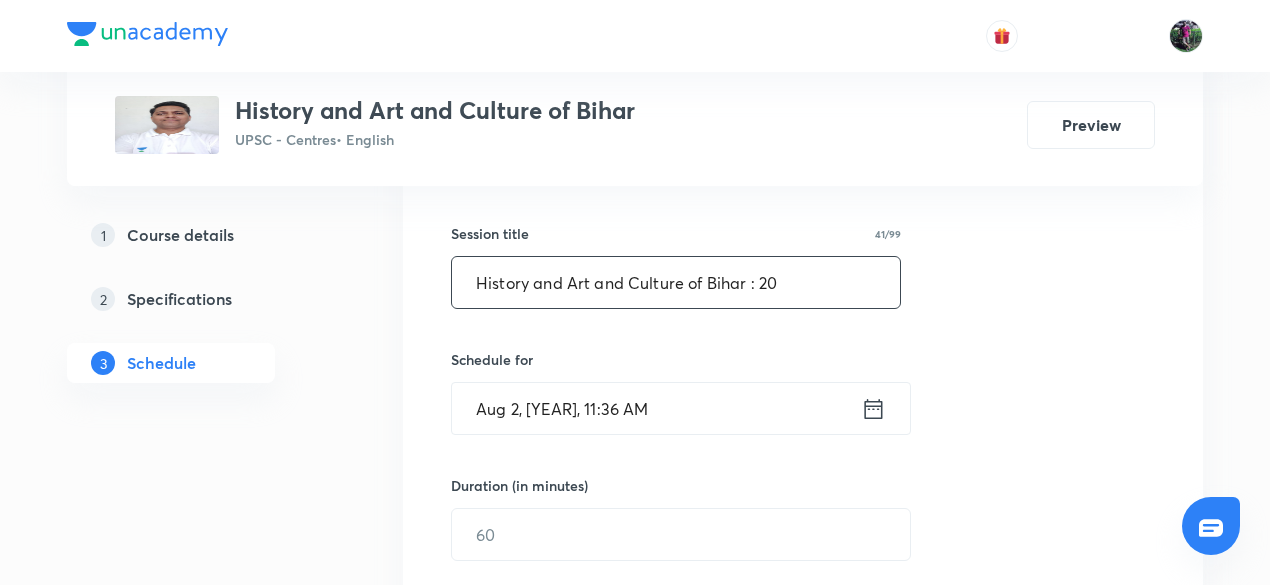 type on "History and Art and Culture of Bihar : 20" 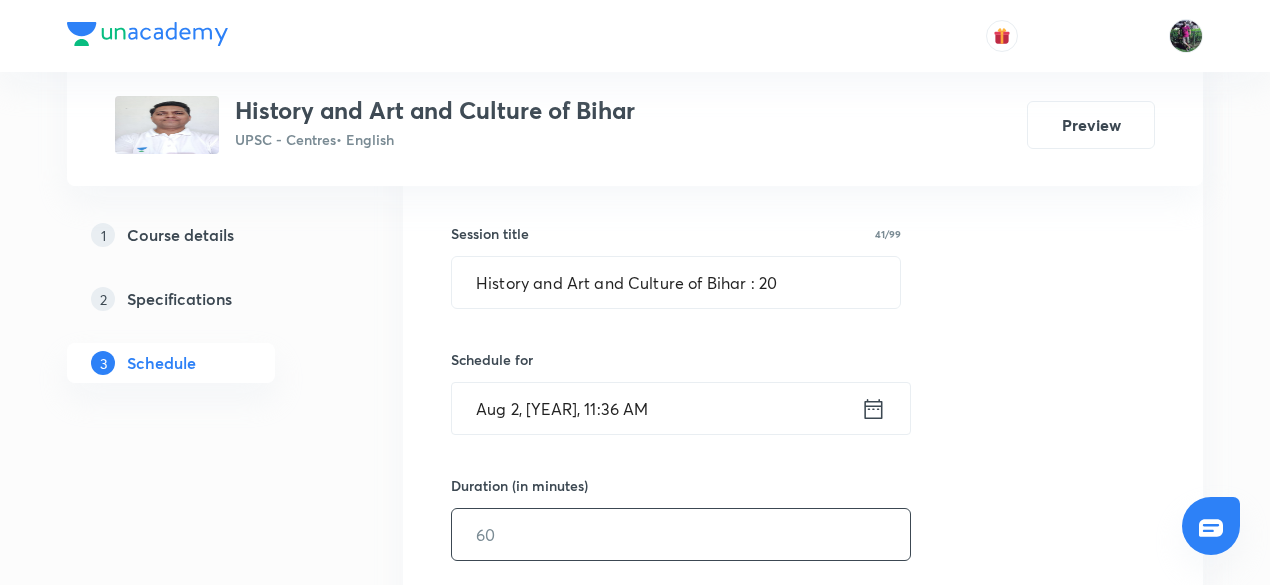 click at bounding box center (681, 534) 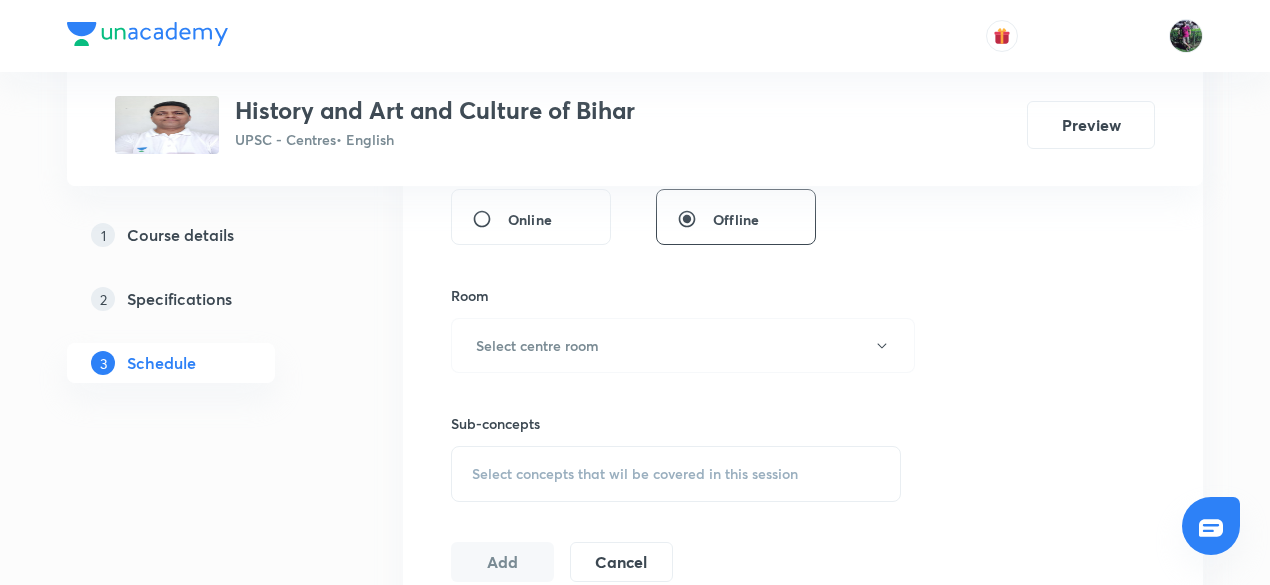 scroll, scrollTop: 791, scrollLeft: 0, axis: vertical 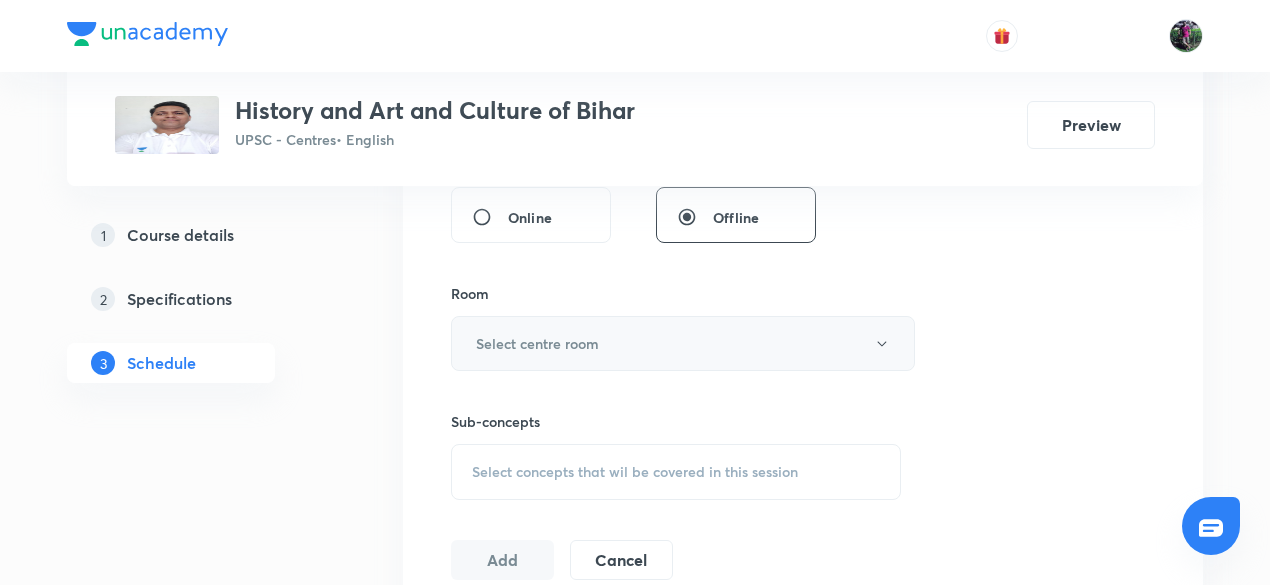 type on "150" 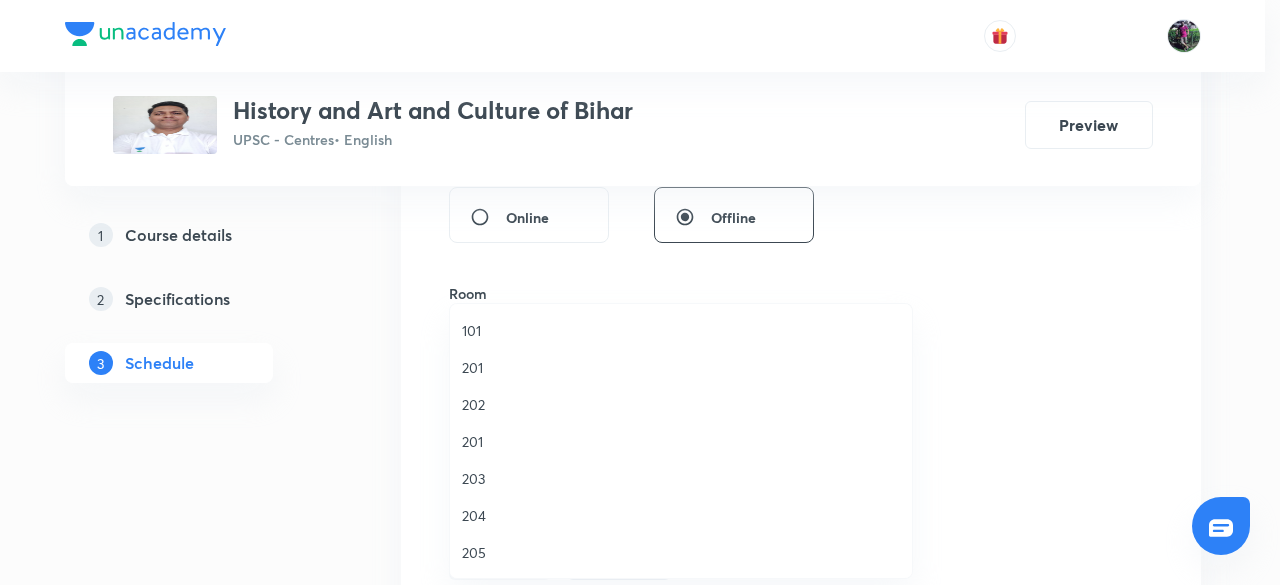 click on "204" at bounding box center (681, 515) 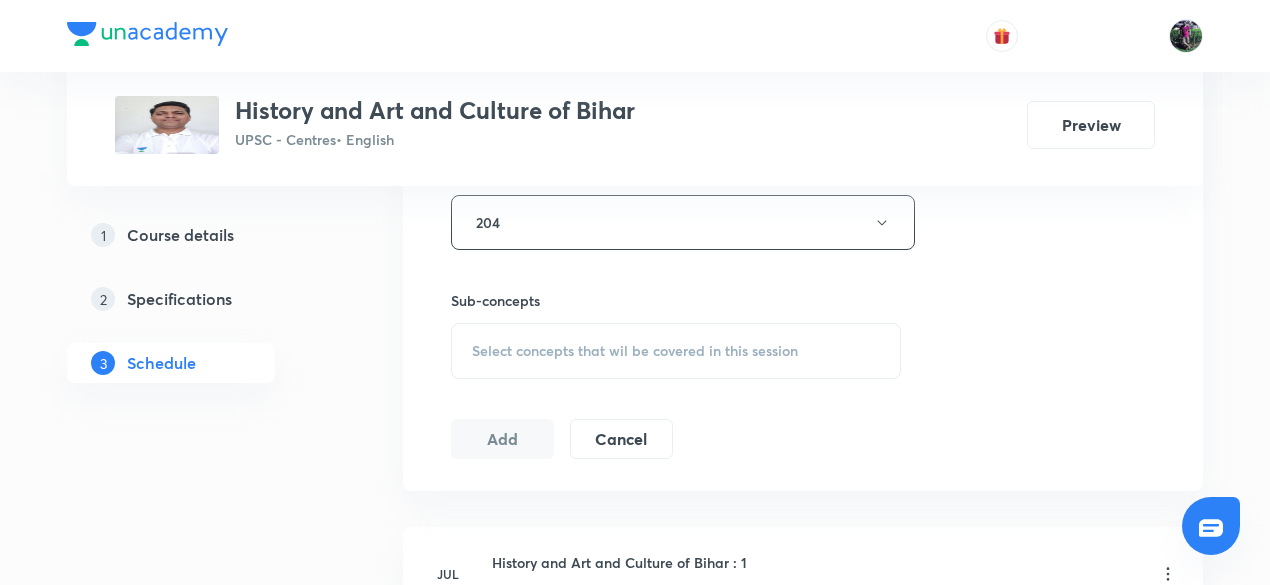 scroll, scrollTop: 913, scrollLeft: 0, axis: vertical 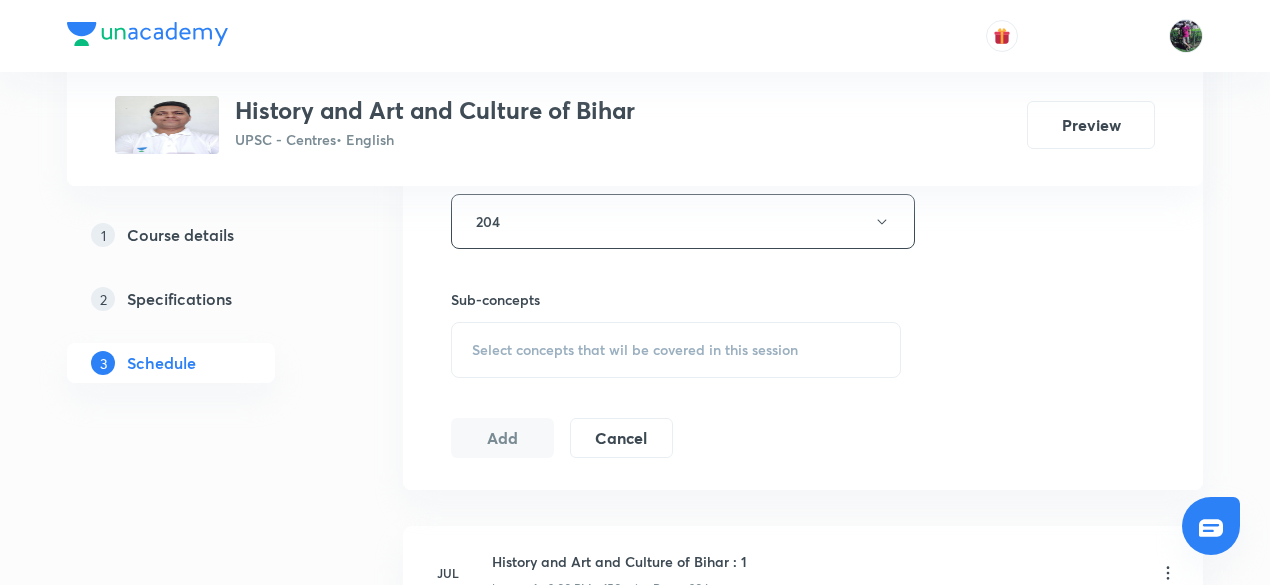 click on "Select concepts that wil be covered in this session" at bounding box center [676, 350] 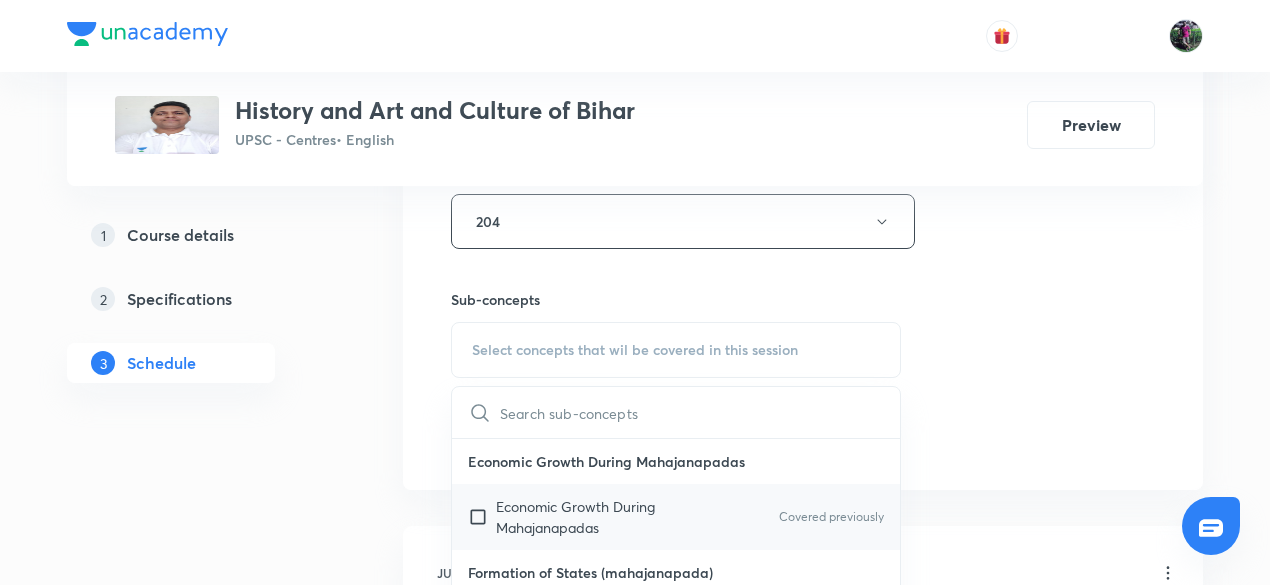 click on "Economic Growth During Mahajanapadas" at bounding box center [597, 517] 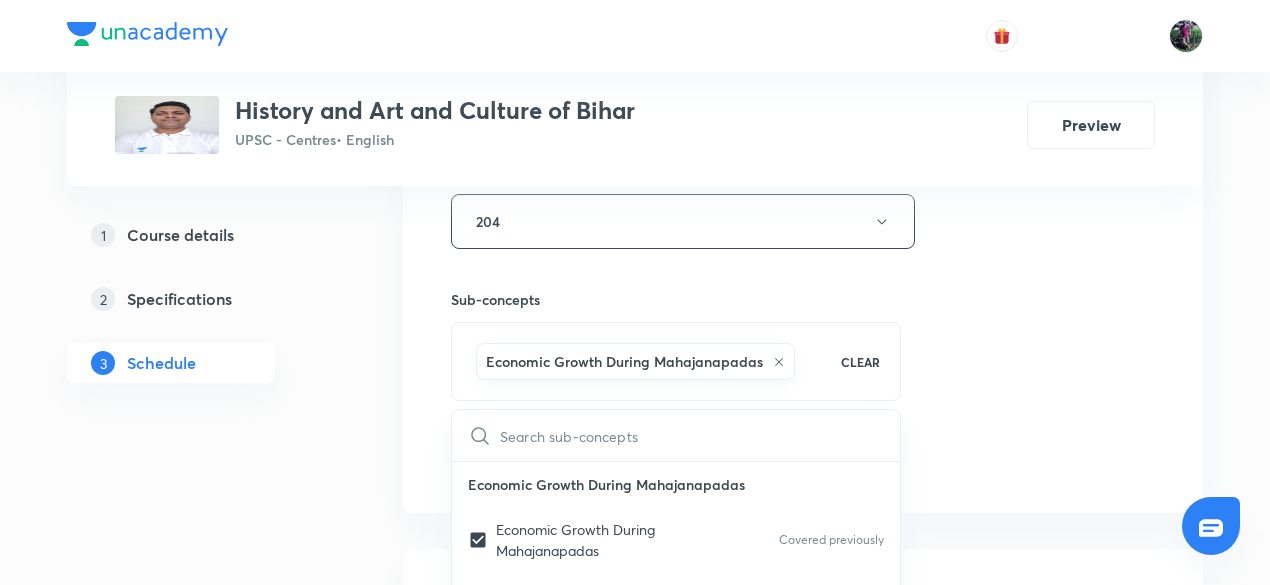 click on "Session 20 Live class Session title 41/99 History and Art and Culture of Bihar : 20 • Schedule for Aug 2, [YEAR], 11:36 AM • Duration (in minutes) 150 • Session type Online Offline Room 204 Sub-concepts Economic Growth During Mahajanapadas CLEAR • Economic Growth During Mahajanapadas Economic Growth During Mahajanapadas Covered previously Formation of States (mahajanapada) Formation of States (mahajanapada) Covered previously Introduction of Coinage During Mahajanapadas Introduction of Coinage During Mahajanapadas Iranian • Mecedonian Invasions Iranian • Mecedonian Invasions Republics • Monarchies Mahajanapada Republics • Monarchies Mahajanapada Rise of Magadha • Nandas Rise of Magadha • Nandas Rise of Urban Centres Rise of Urban Centres Spread of Jainism • Buddism Spread of Jainism • Buddism Trade Routes During Mahajanapadas Trade Routes During Mahajanapadas Bhakti Movement During the [CENTURY] • [CENTURY] Bhakti Movement During the [CENTURY] • [CENTURY] Caste and Slavery Under the Sultanate Sakas" at bounding box center [803, 0] 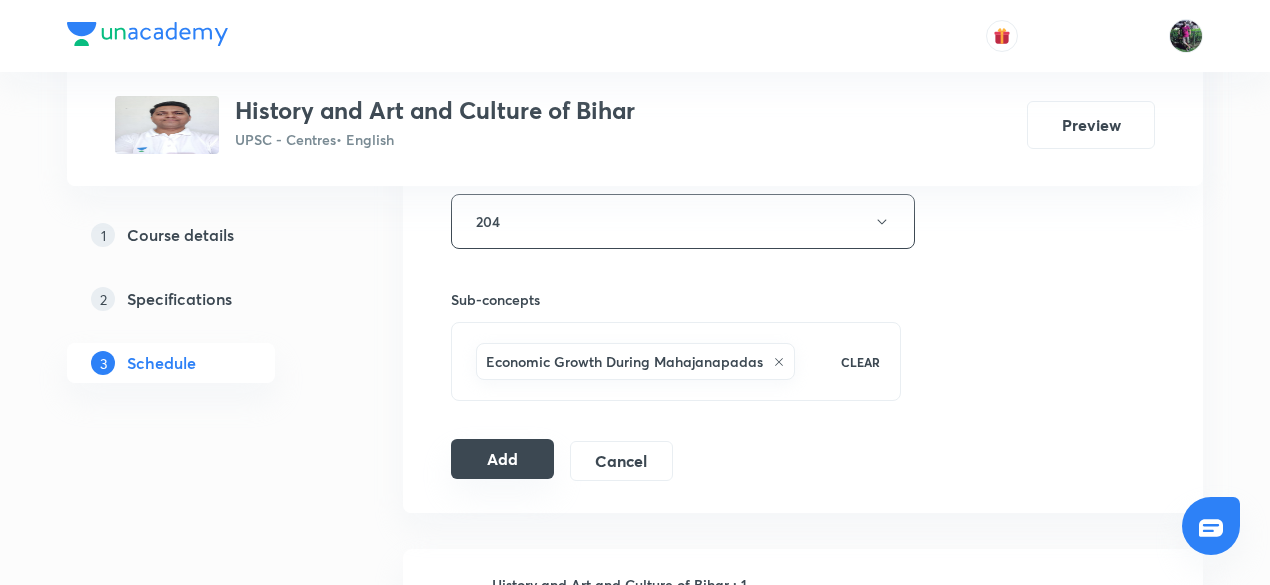 click on "Add" at bounding box center [502, 459] 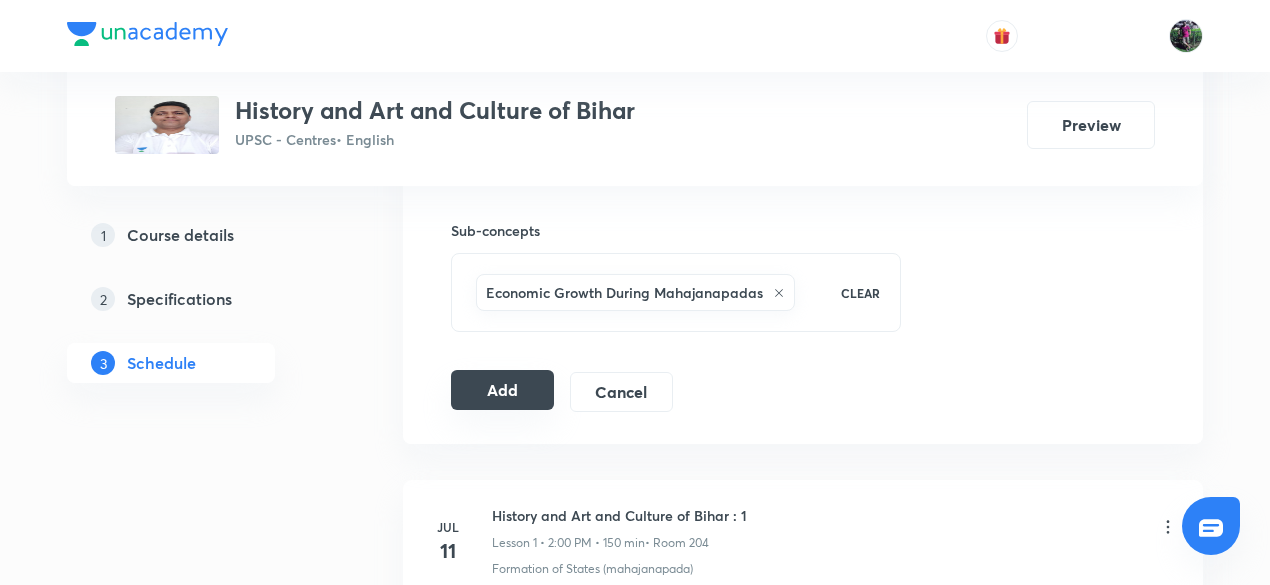 scroll, scrollTop: 988, scrollLeft: 0, axis: vertical 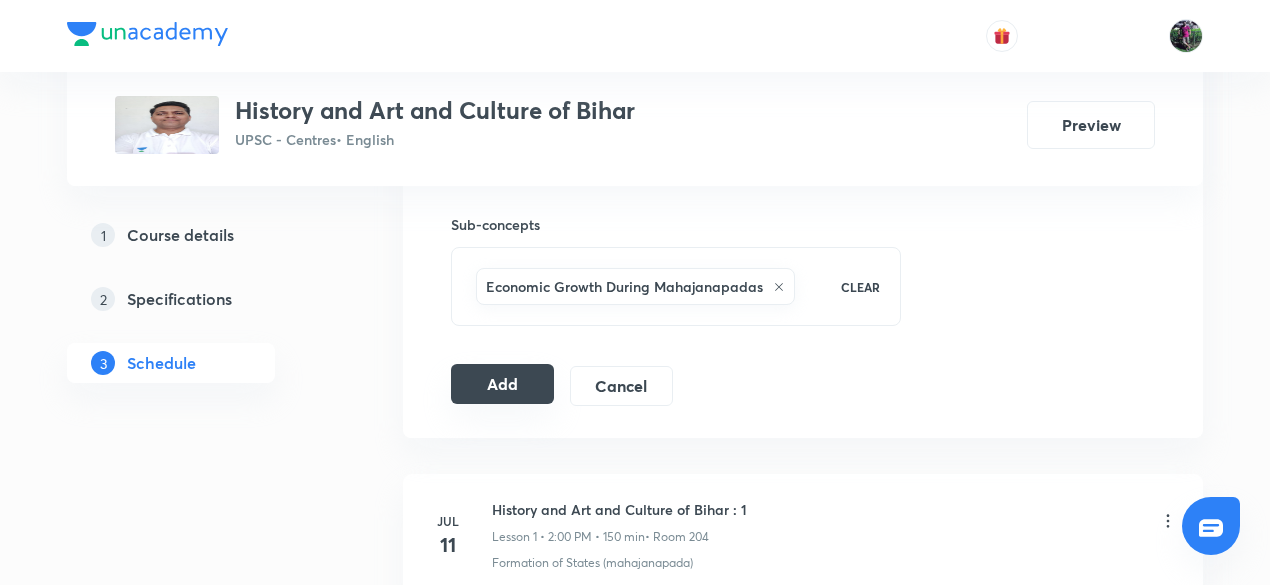 click on "Add" at bounding box center [502, 384] 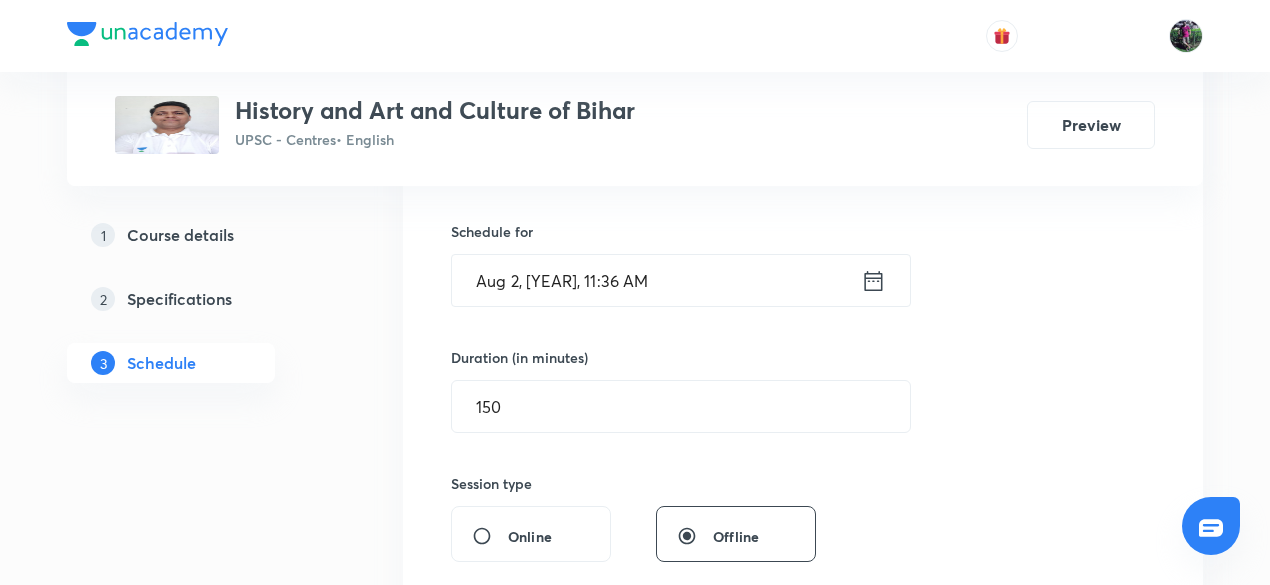 scroll, scrollTop: 402, scrollLeft: 0, axis: vertical 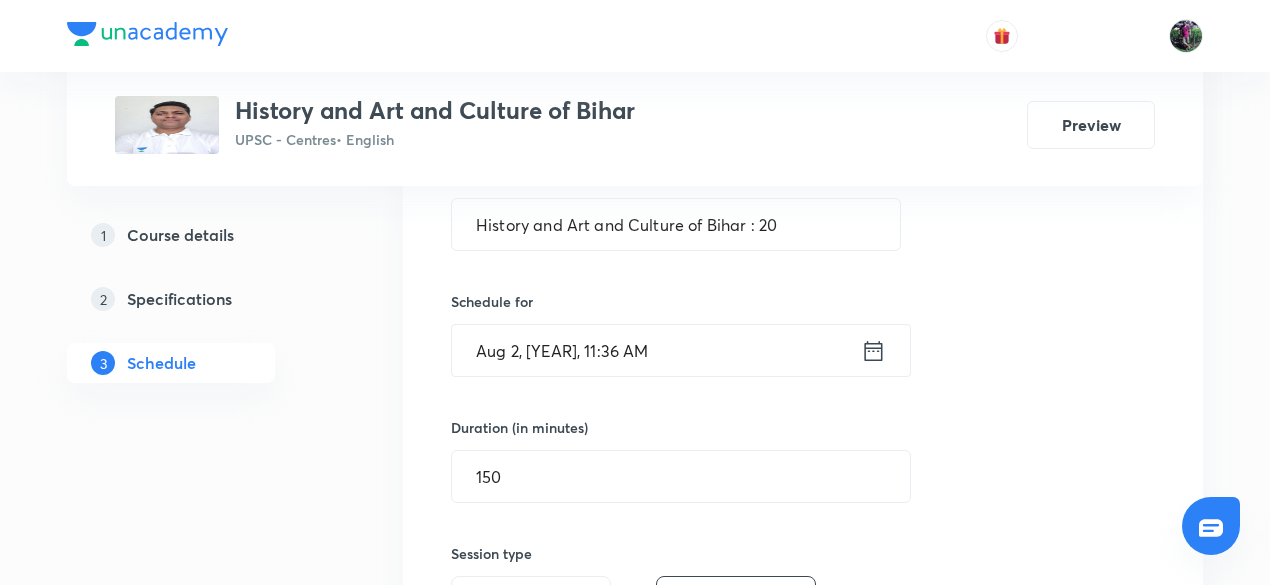click on "Aug 2, [YEAR], 11:36 AM" at bounding box center [656, 350] 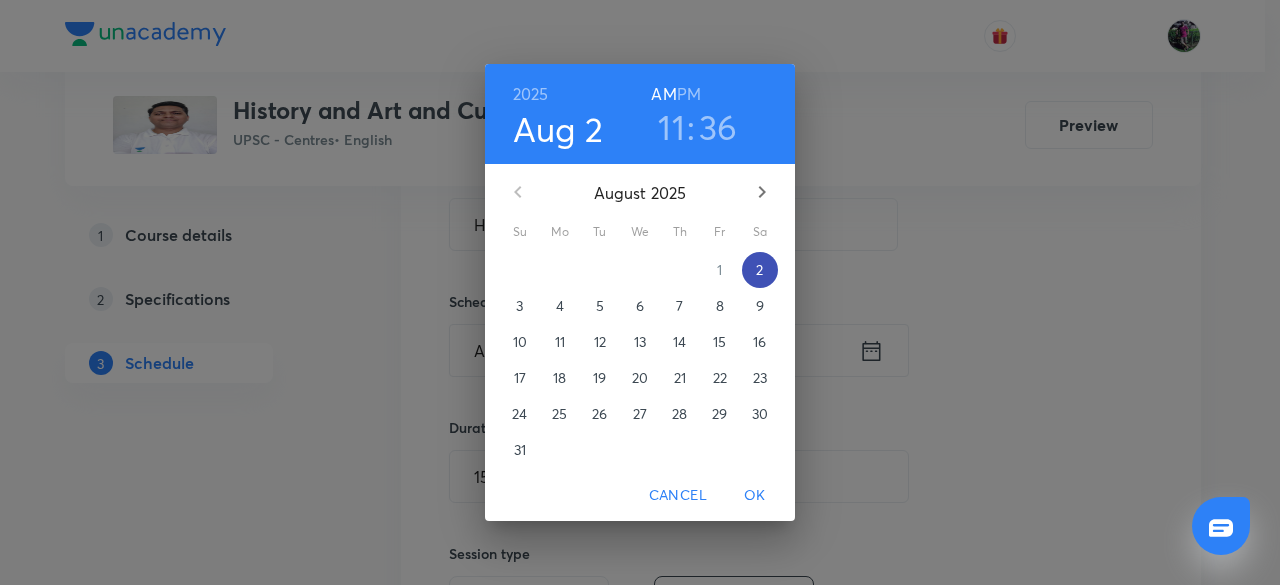 click on "2" at bounding box center [760, 270] 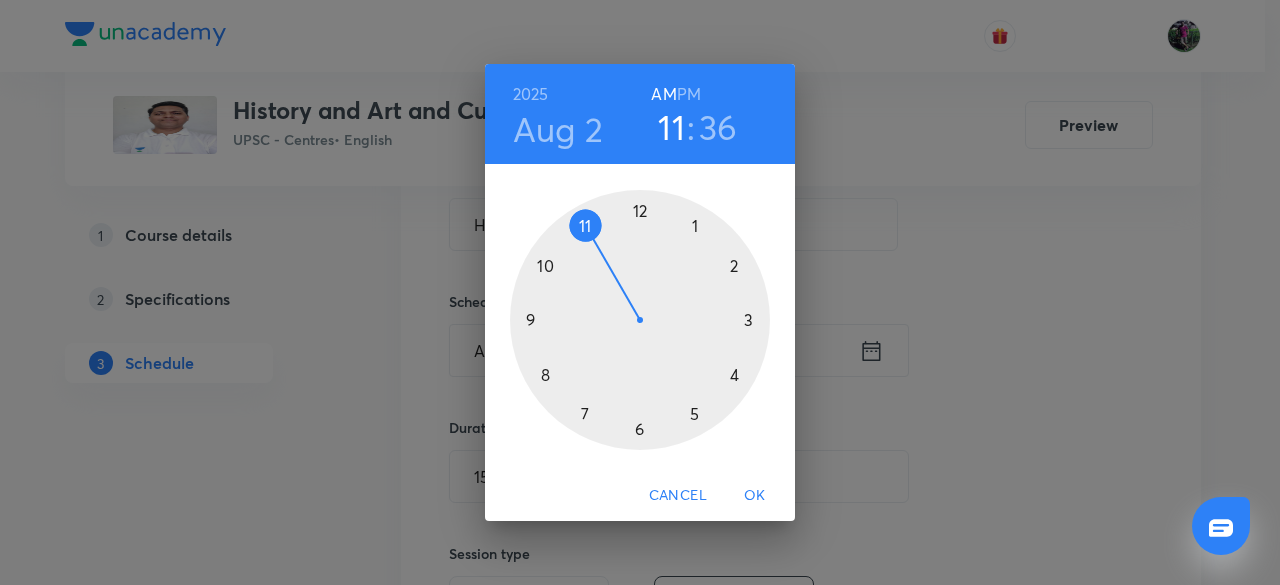 click at bounding box center (640, 320) 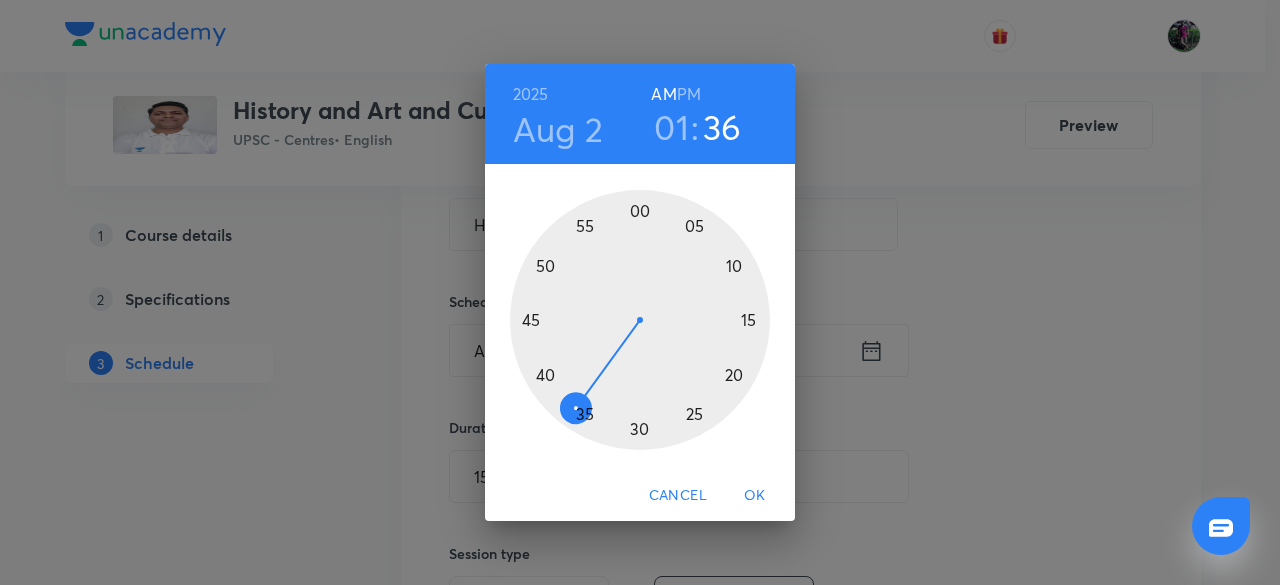 click on "PM" at bounding box center [689, 94] 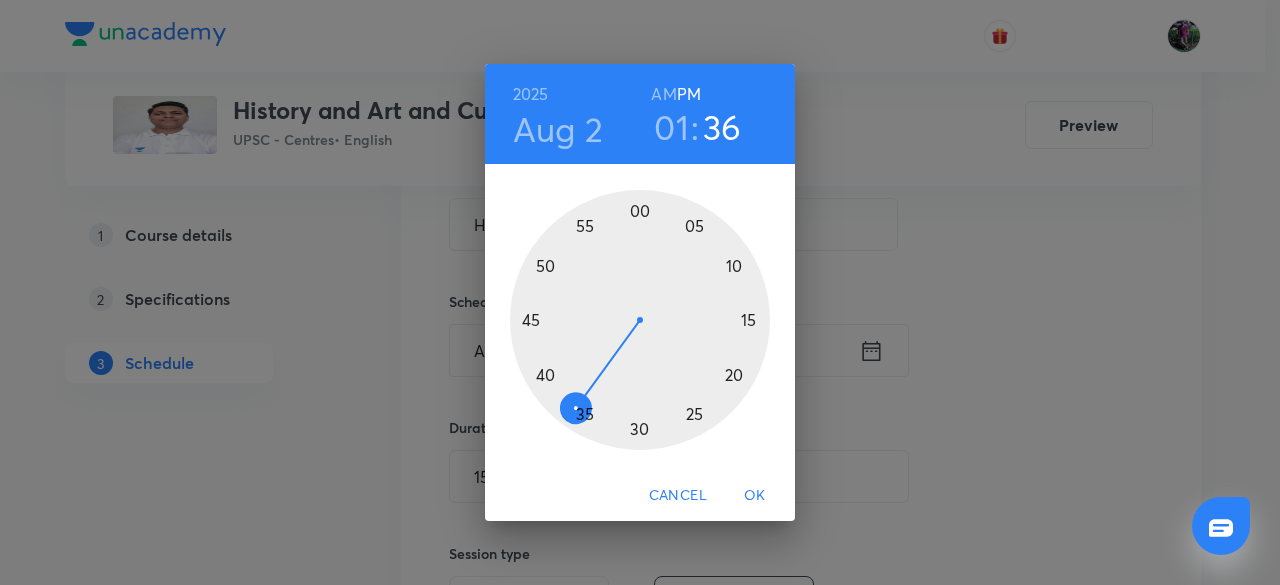 click at bounding box center (640, 320) 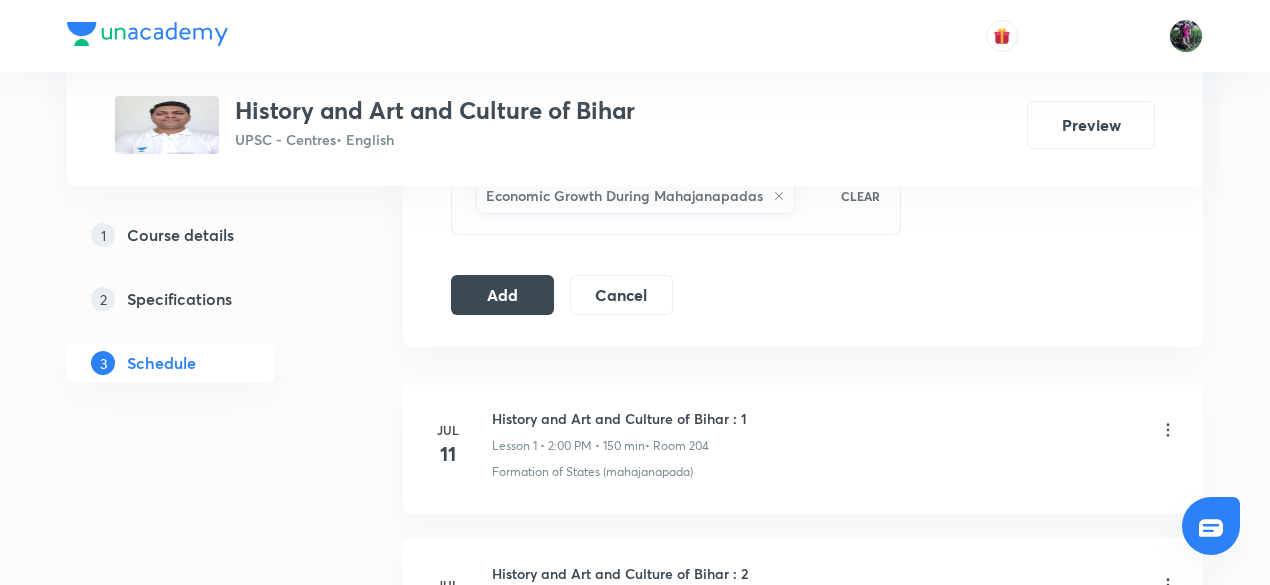scroll, scrollTop: 1081, scrollLeft: 0, axis: vertical 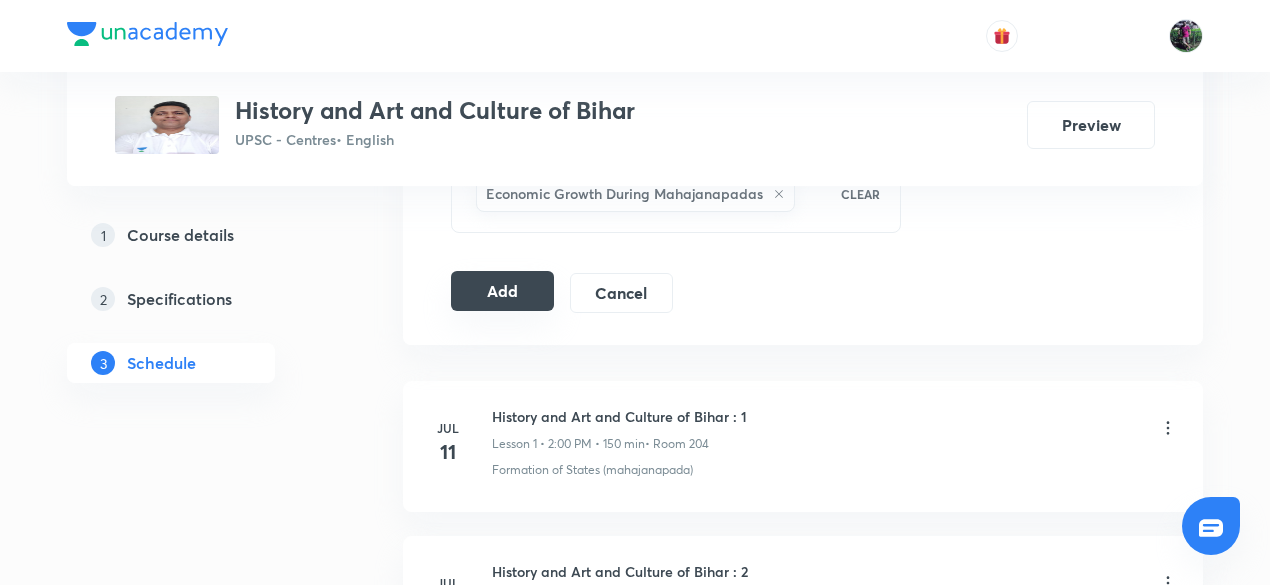 click on "Add" at bounding box center (502, 291) 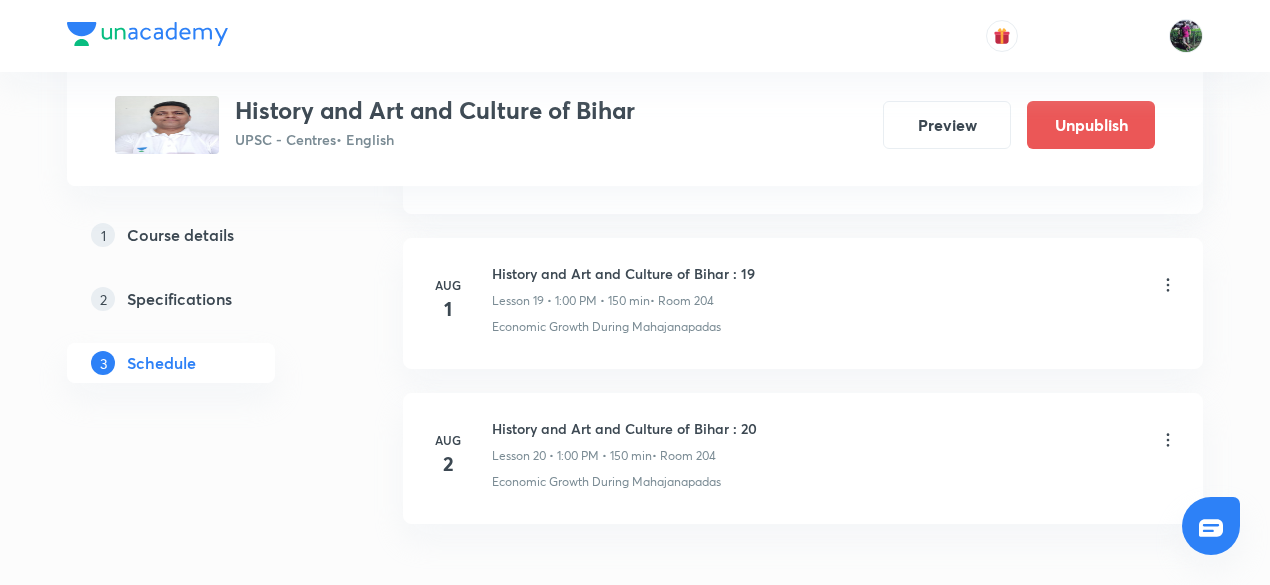 scroll, scrollTop: 3185, scrollLeft: 0, axis: vertical 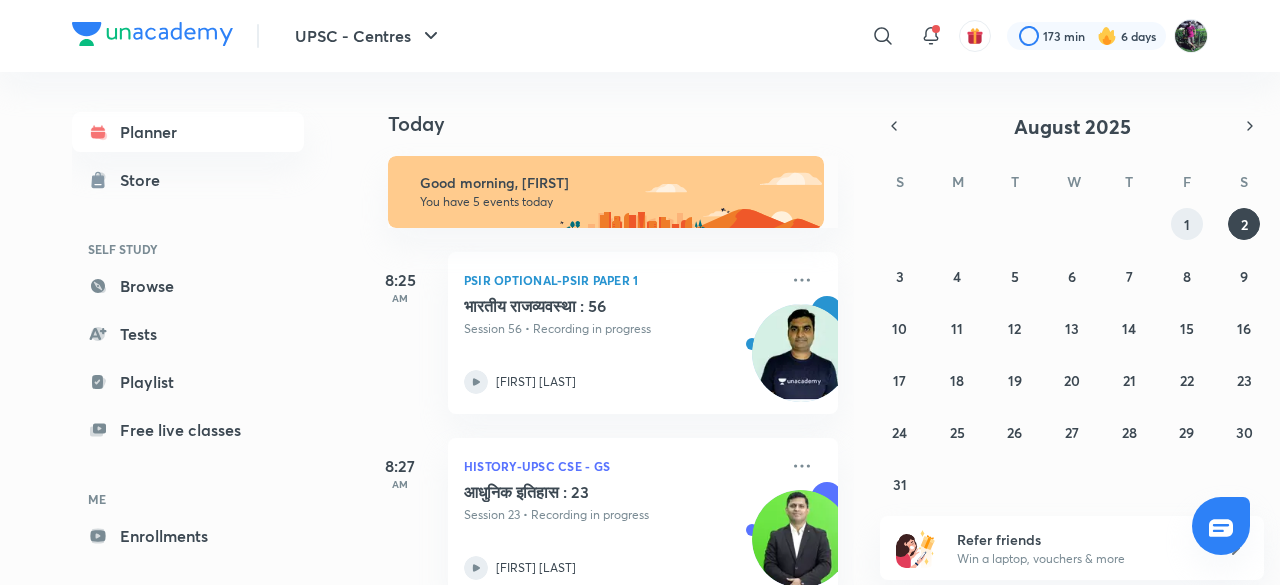 click on "1" at bounding box center (1187, 224) 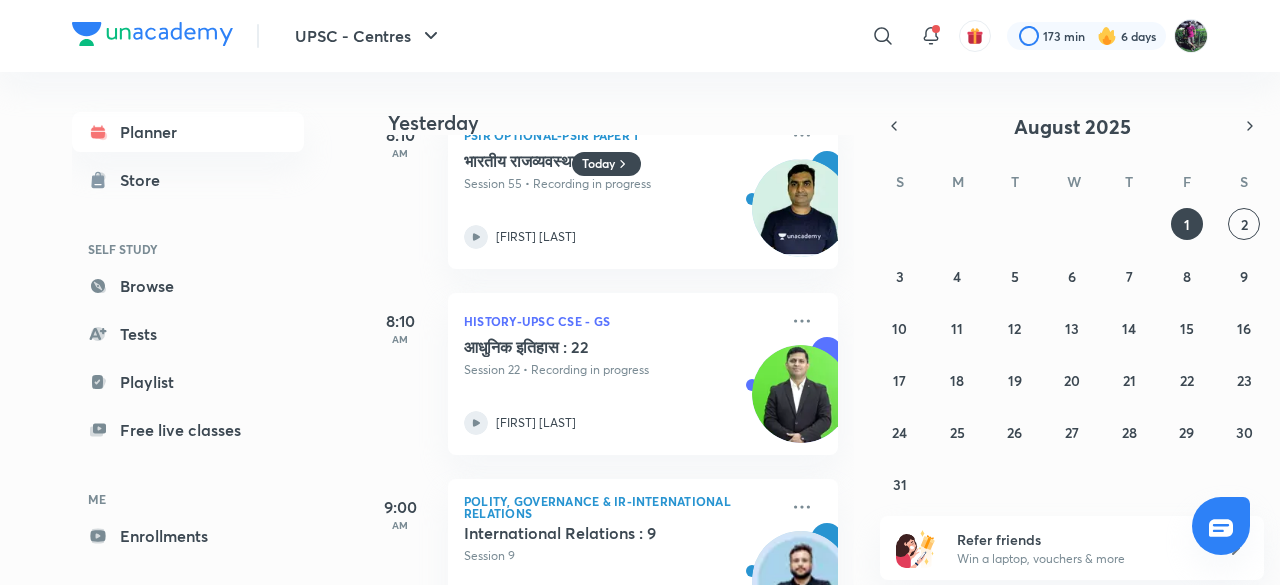 scroll, scrollTop: 52, scrollLeft: 0, axis: vertical 